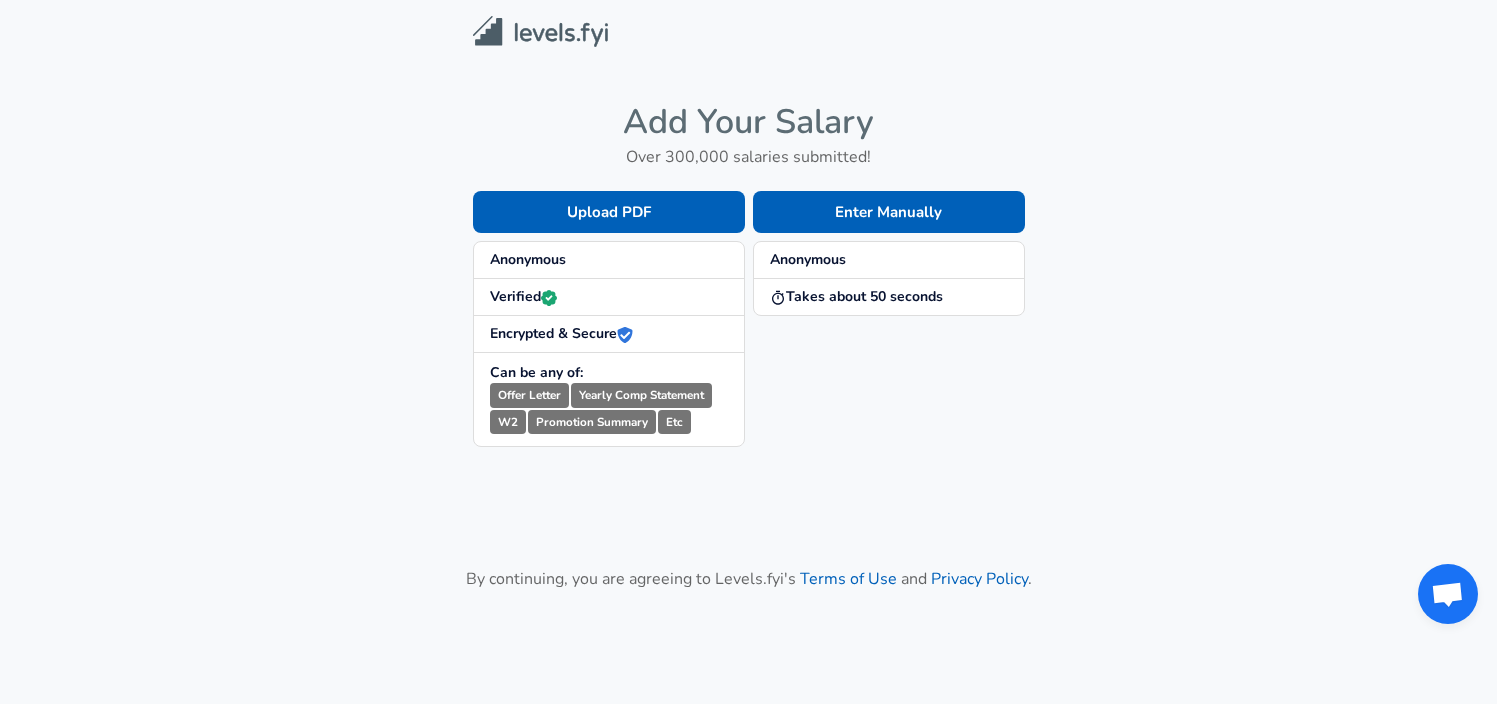 scroll, scrollTop: 0, scrollLeft: 0, axis: both 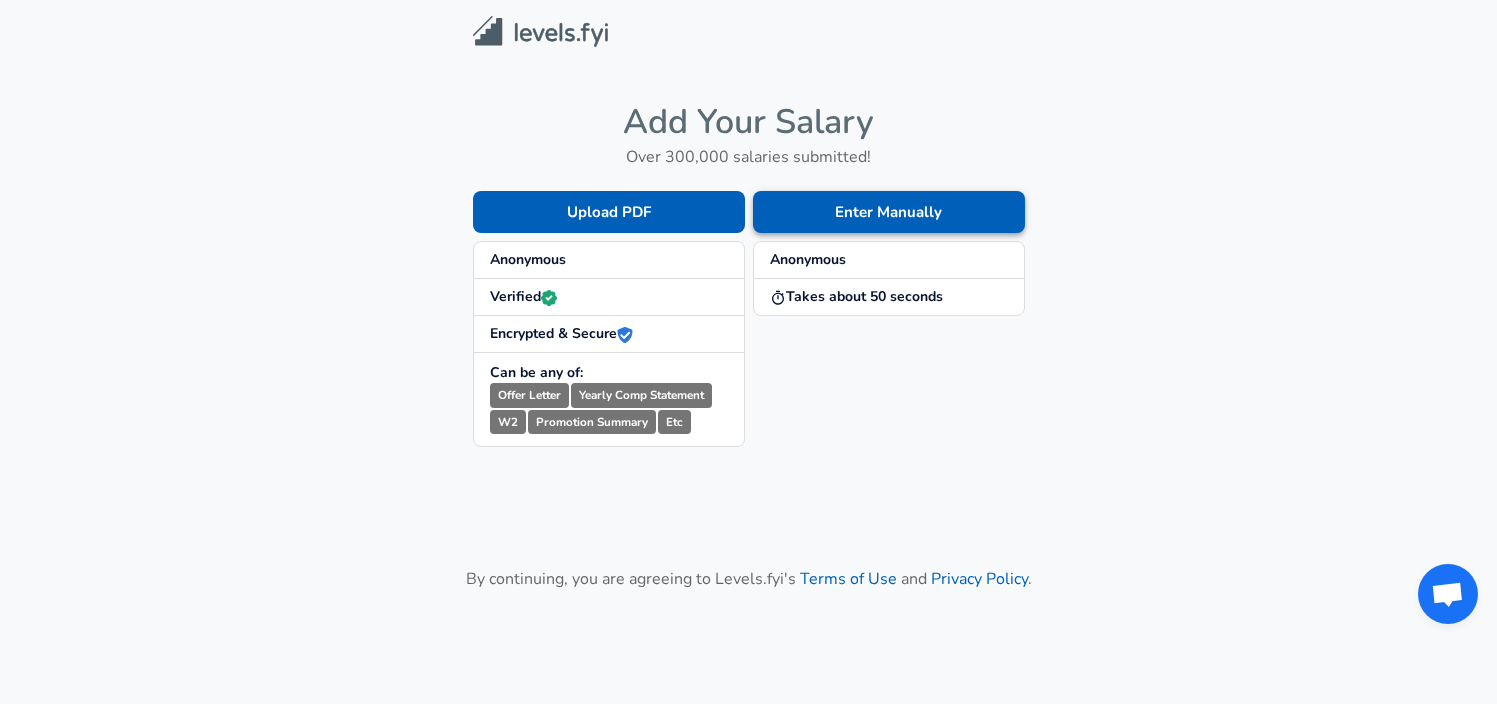 click on "Enter Manually" at bounding box center (889, 212) 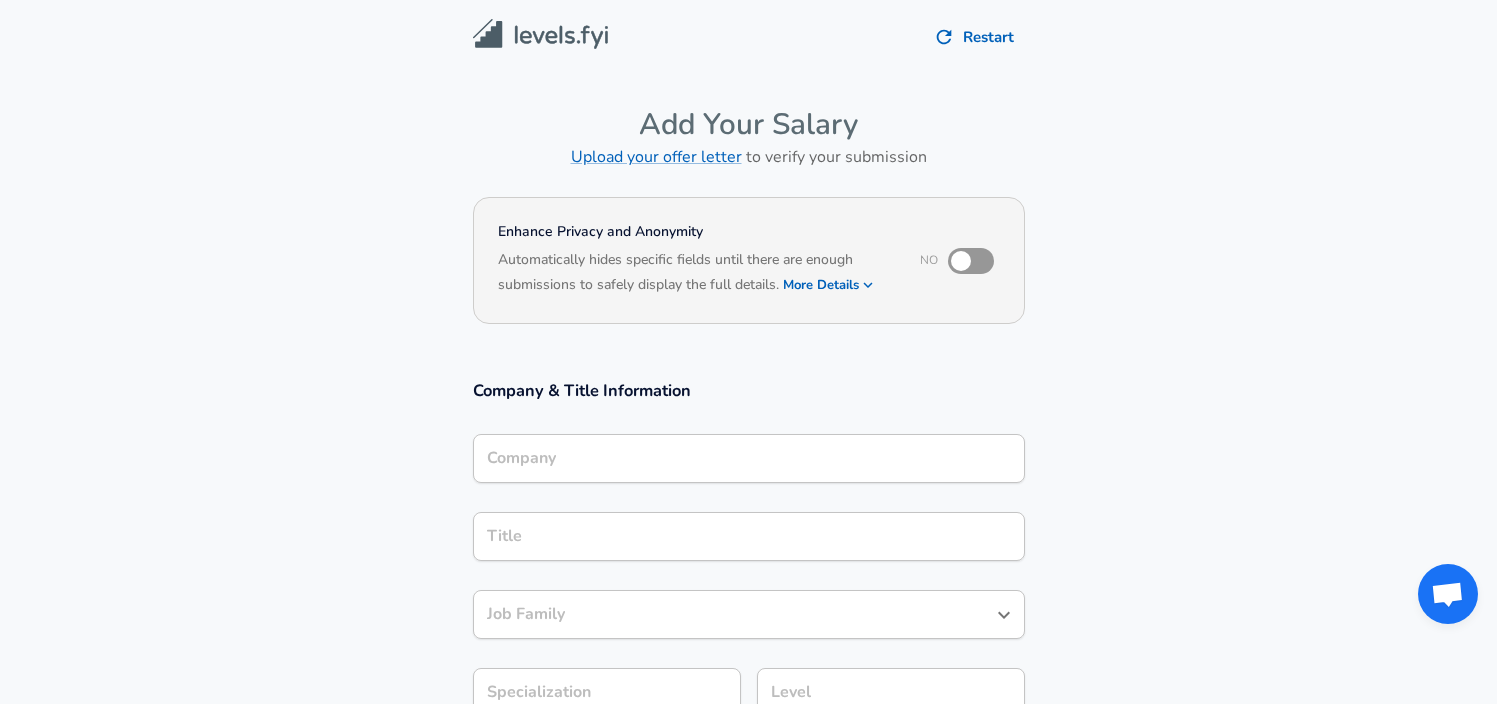 click on "Company" at bounding box center [749, 458] 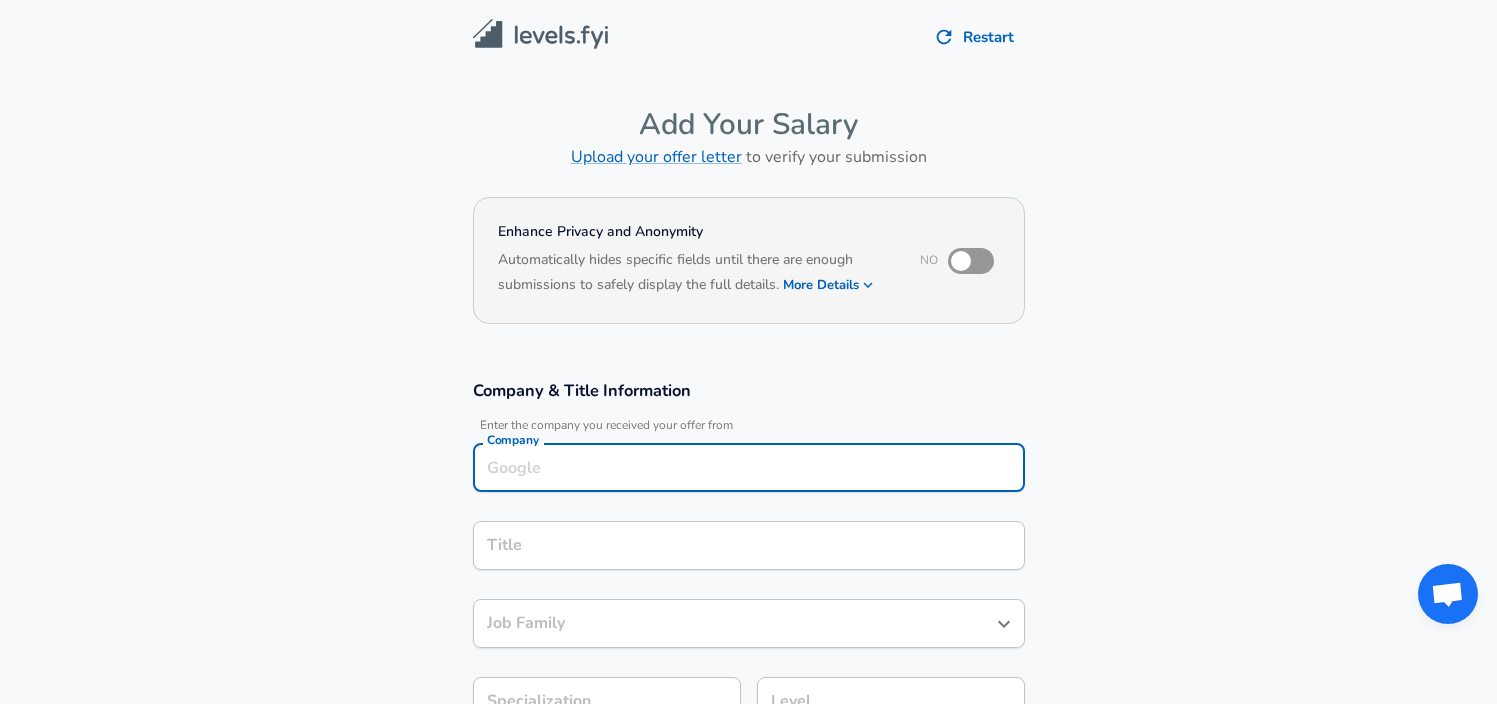 scroll, scrollTop: 20, scrollLeft: 0, axis: vertical 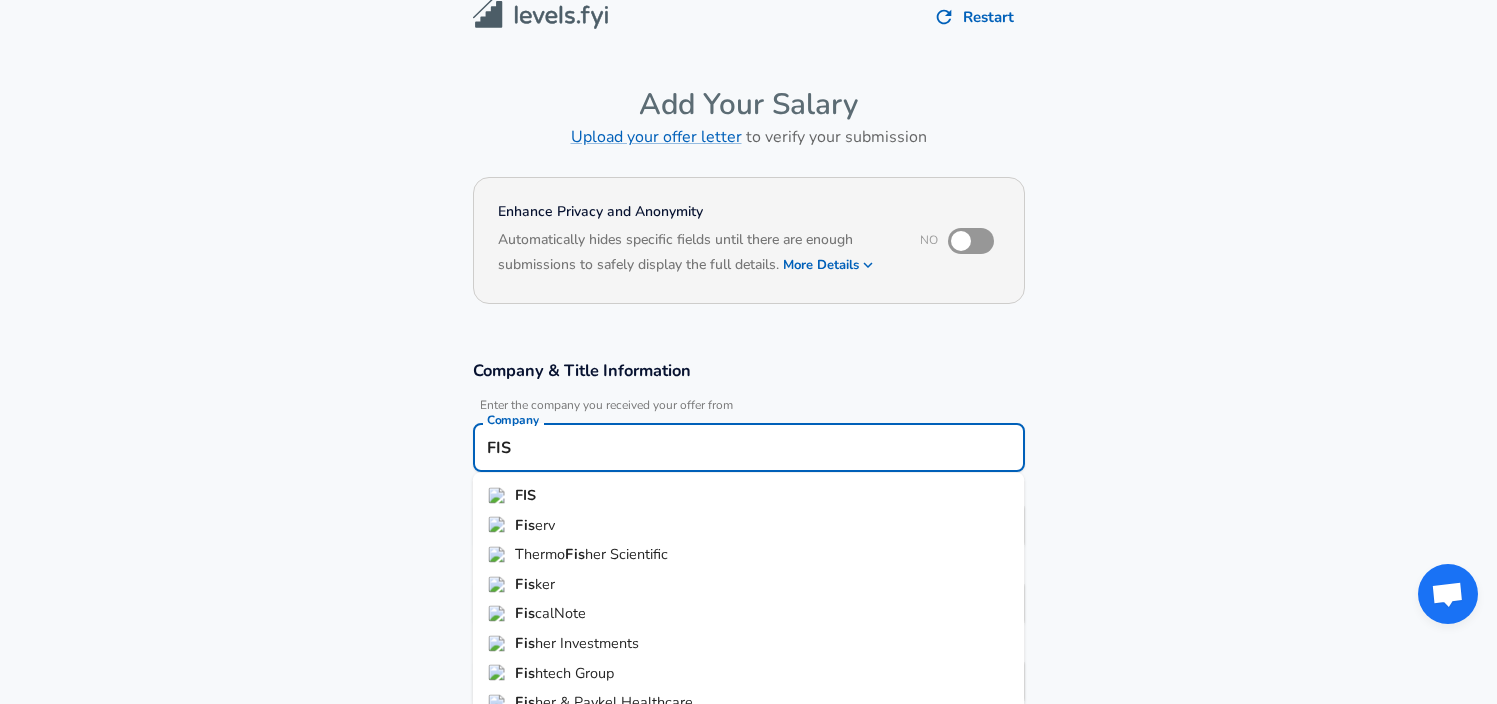 click on "FIS" at bounding box center [749, 496] 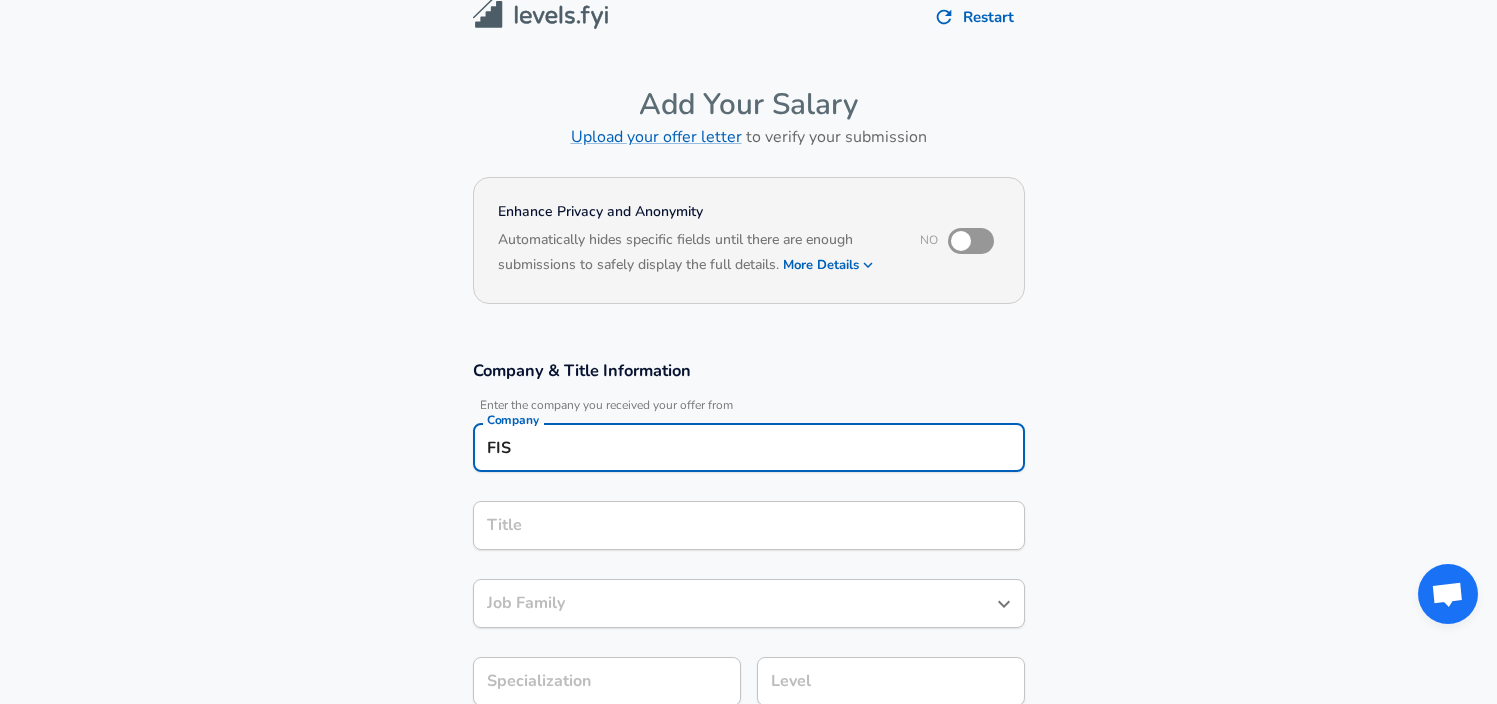 type on "FIS" 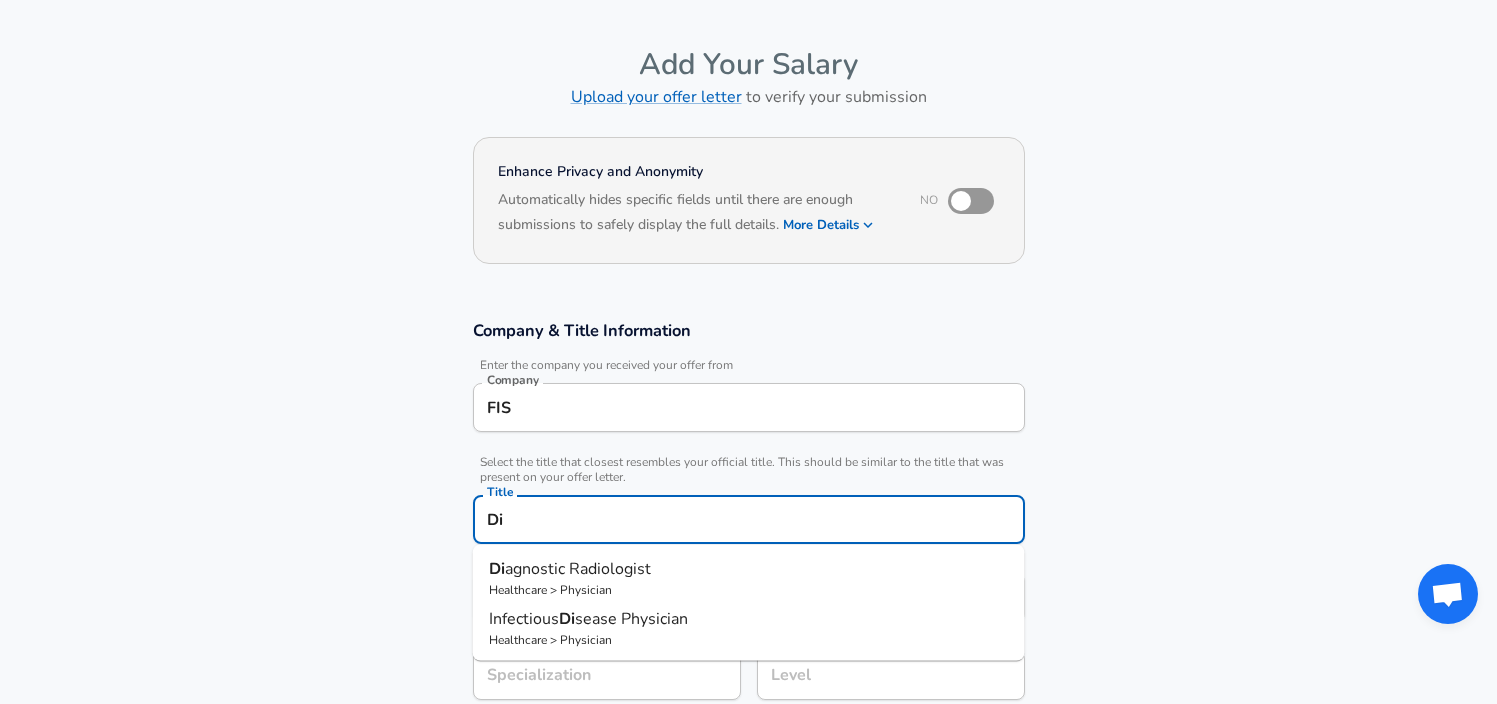 type on "D" 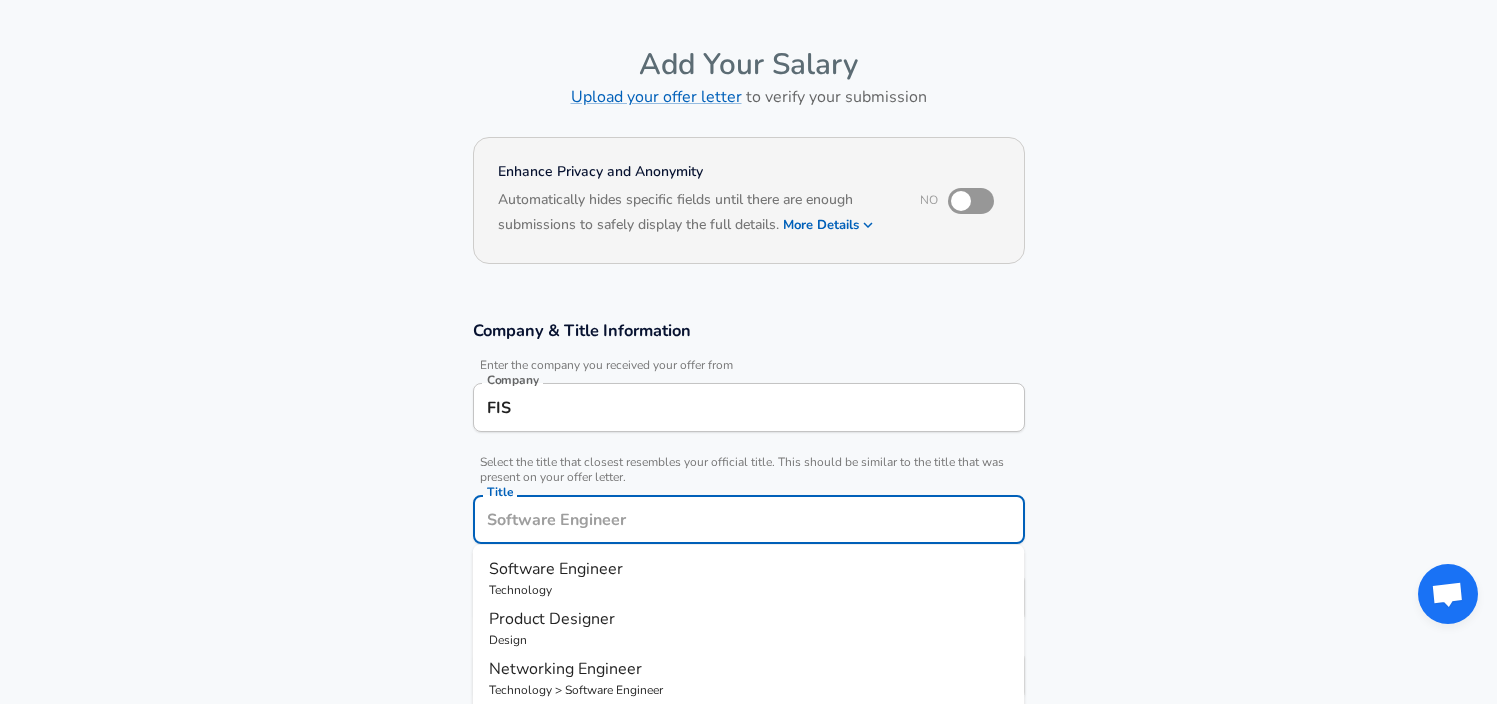 click on "Company & Title Information Enter the company you received your offer from Company FIS Company Select the title that closest resembles your official title. This should be similar to the title that was present on your offer letter. Title Title Software Engineer Technology Product Designer Design Networking Engineer Technology > Software Engineer Site Reliability Engineer Technology > Software Engineer Data Scientist Technology Accountant Finance Administrative Assistant Administration Business Analyst Strategy & Operations Security Analyst Embedded Systems Software Developer Project Manager Technology Sales Development Representative Sales > Sales Job Family Job Family Specialization Specialization Level Level" at bounding box center [748, 520] 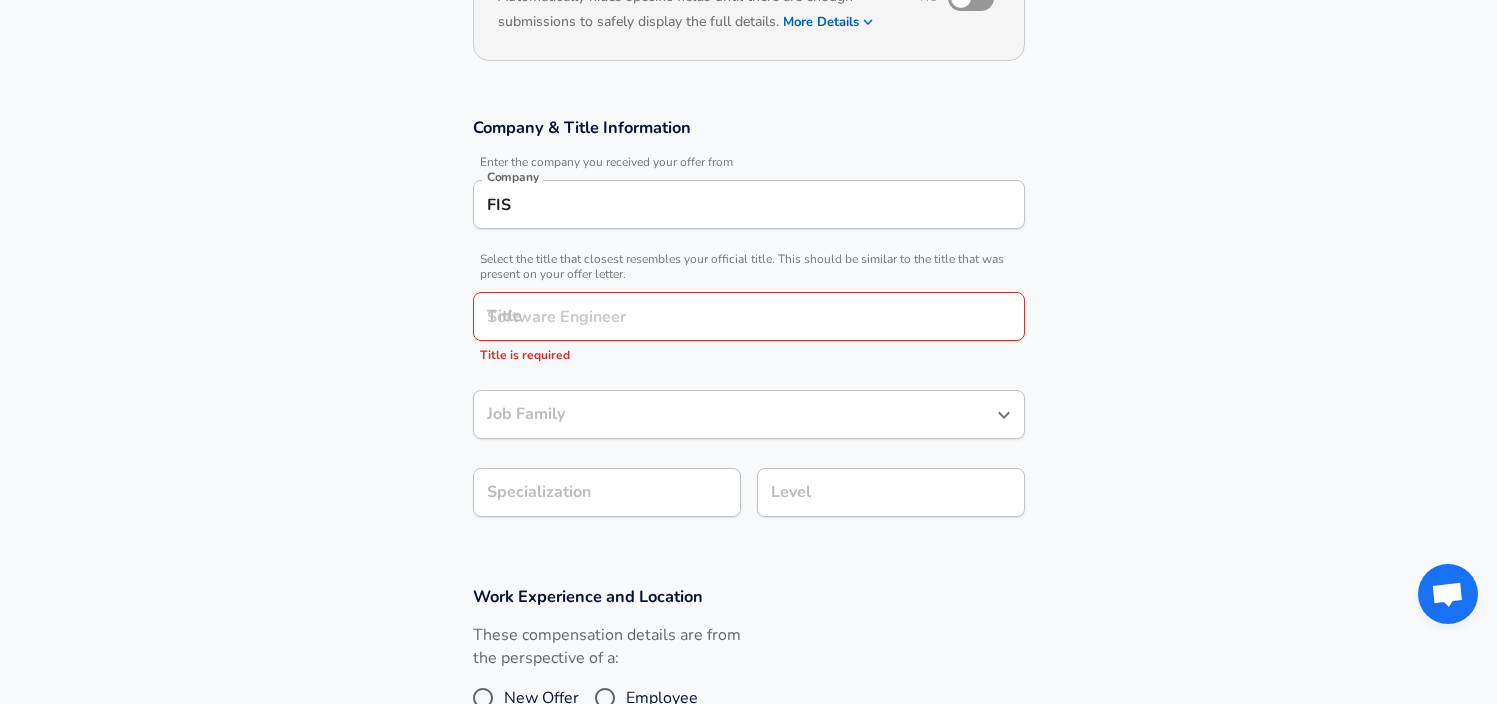 scroll, scrollTop: 292, scrollLeft: 0, axis: vertical 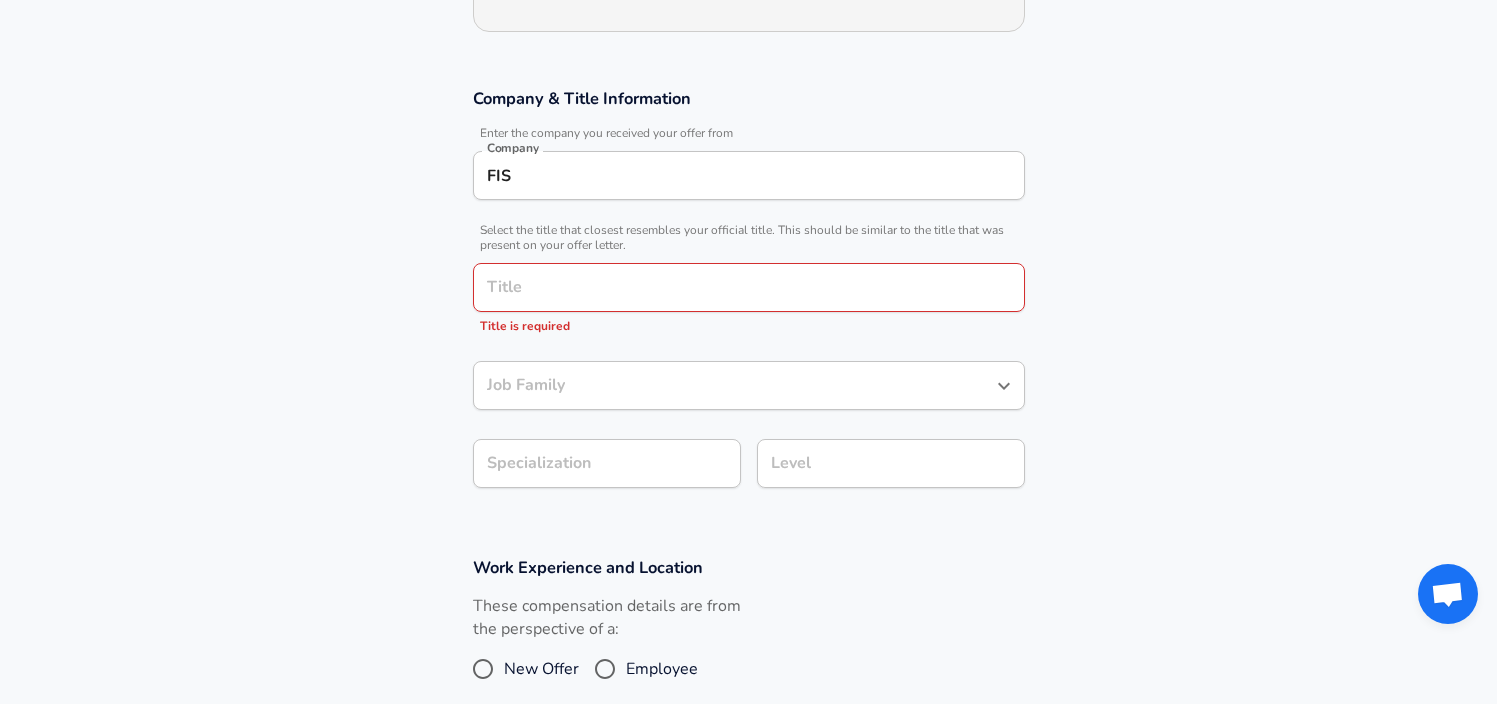 click on "Title" at bounding box center [749, 287] 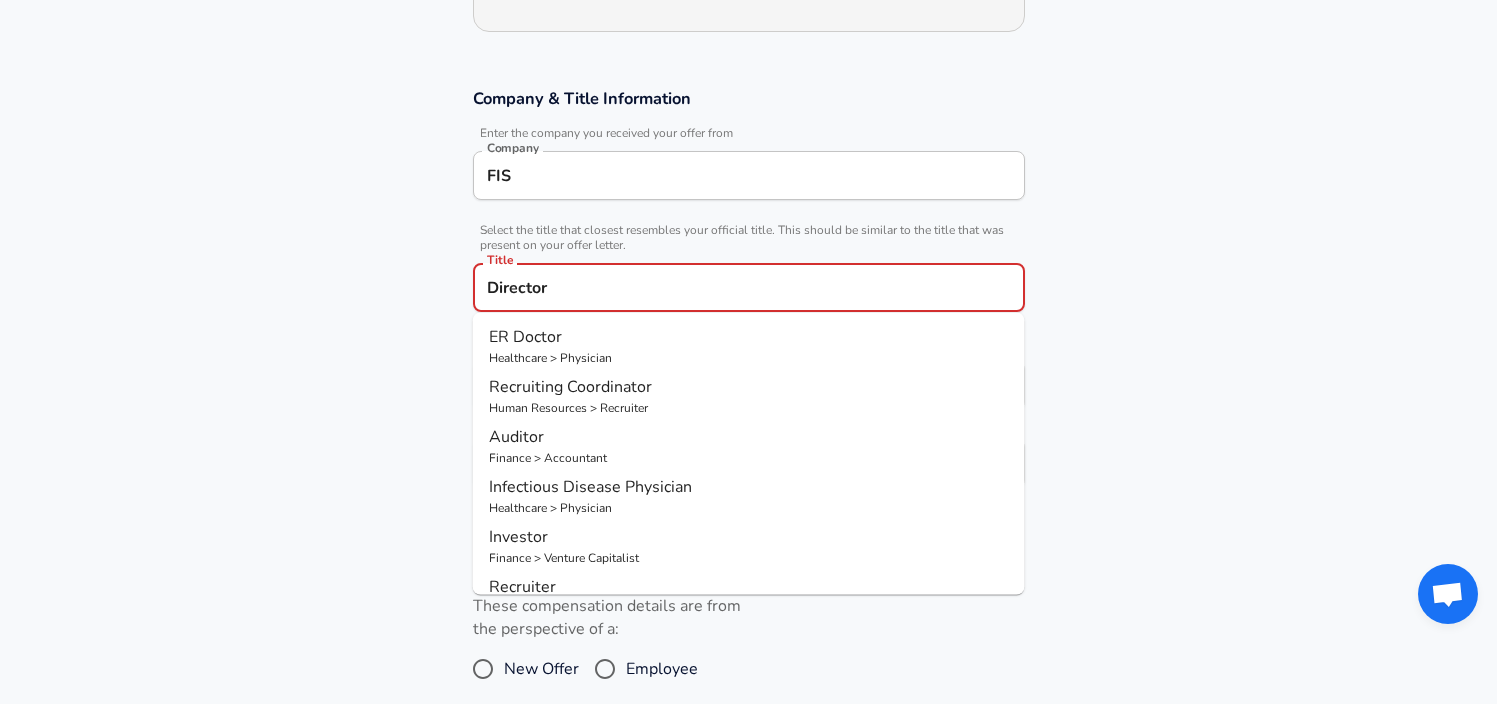 type on "Director" 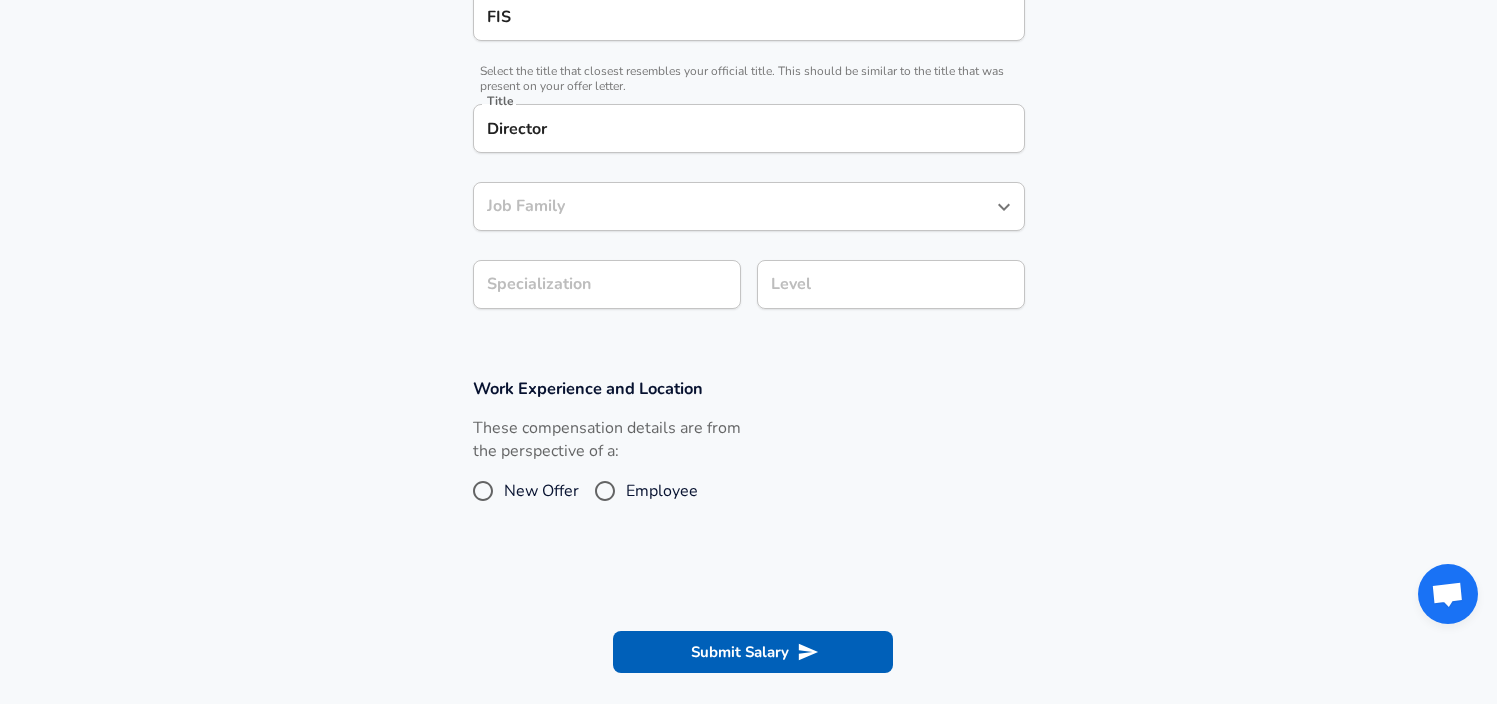 scroll, scrollTop: 461, scrollLeft: 0, axis: vertical 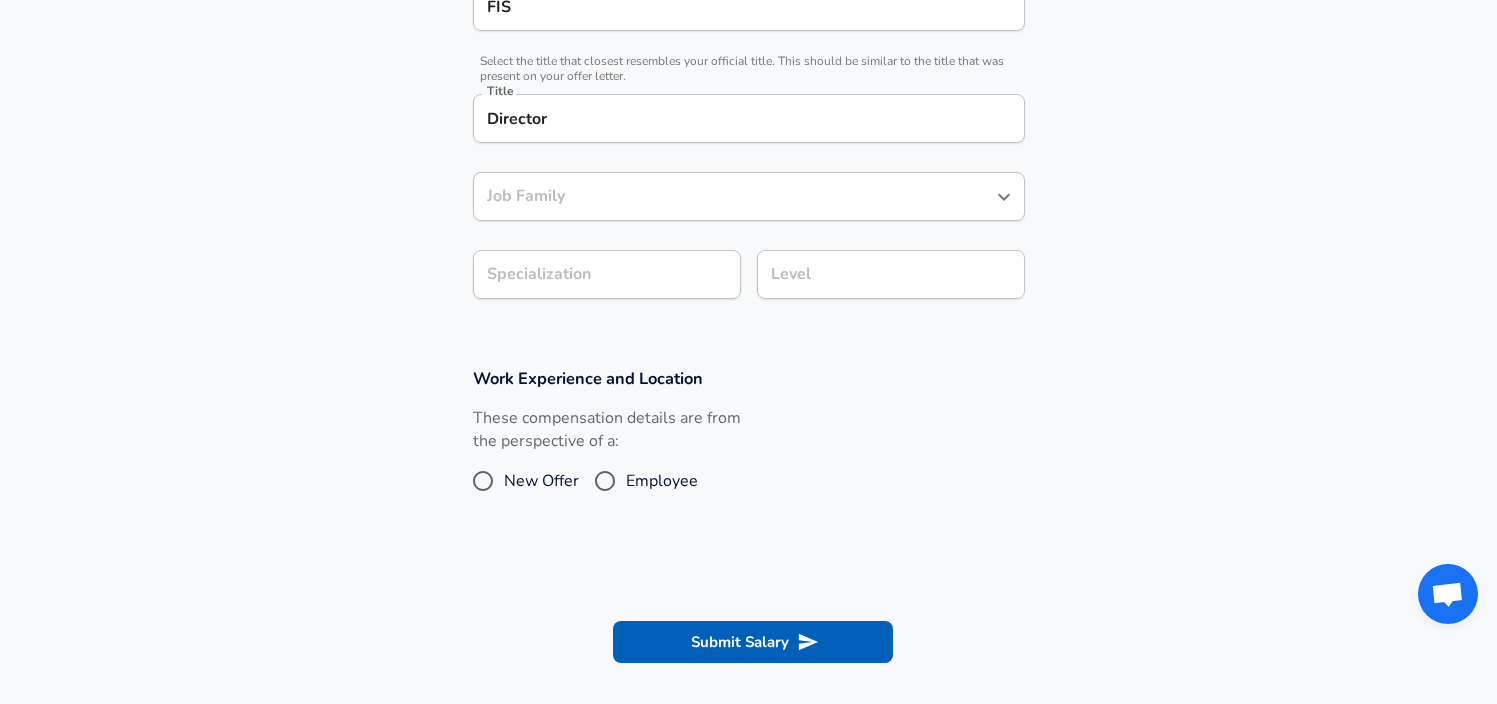 click on "Employee" at bounding box center (605, 481) 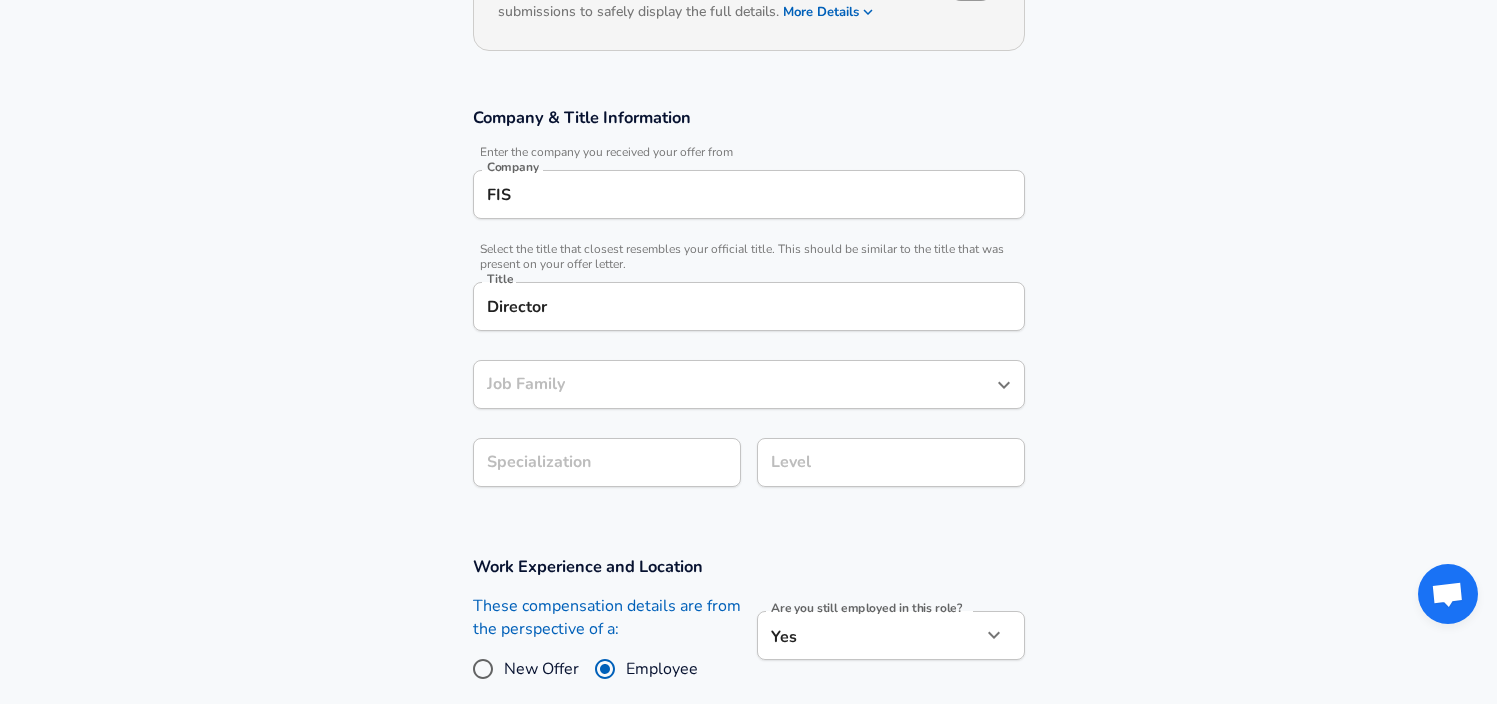 scroll, scrollTop: 271, scrollLeft: 0, axis: vertical 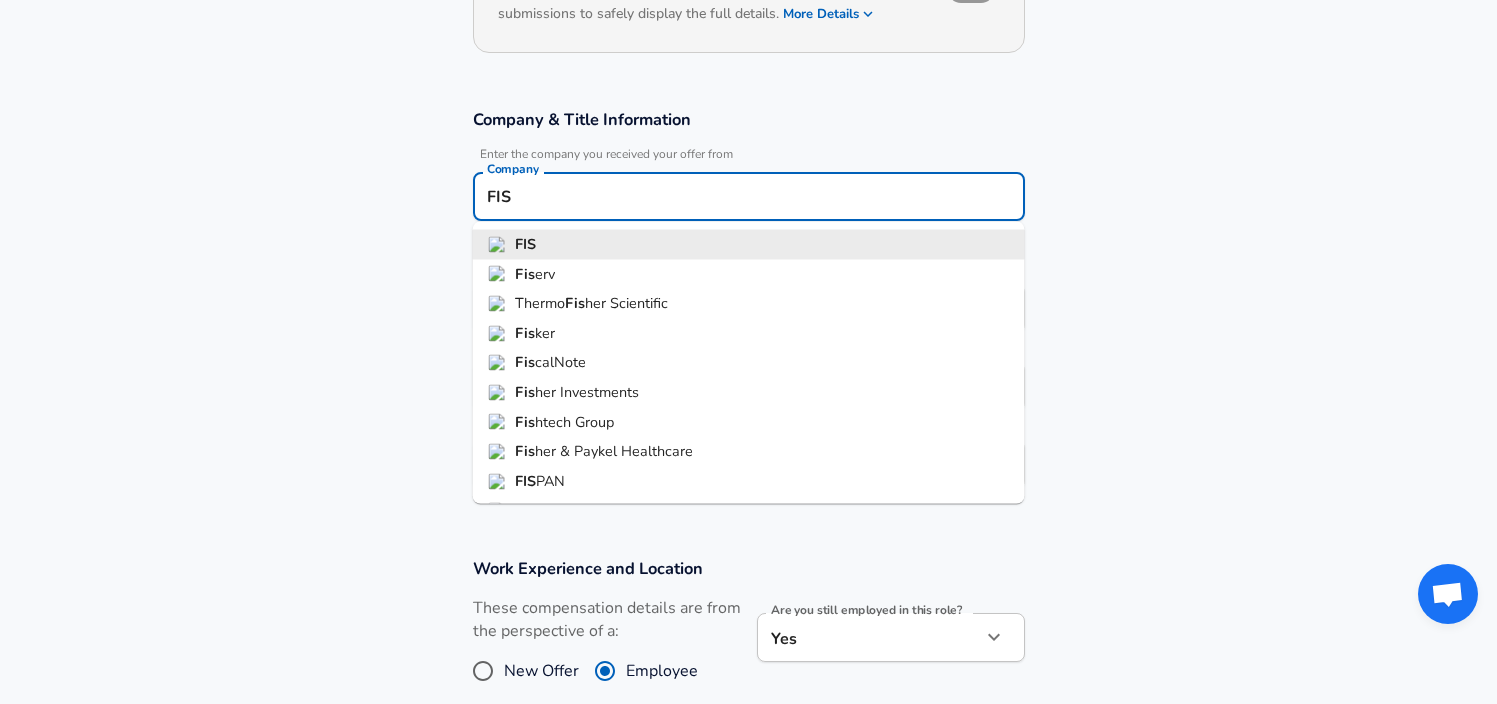 drag, startPoint x: 549, startPoint y: 194, endPoint x: 447, endPoint y: 181, distance: 102.825096 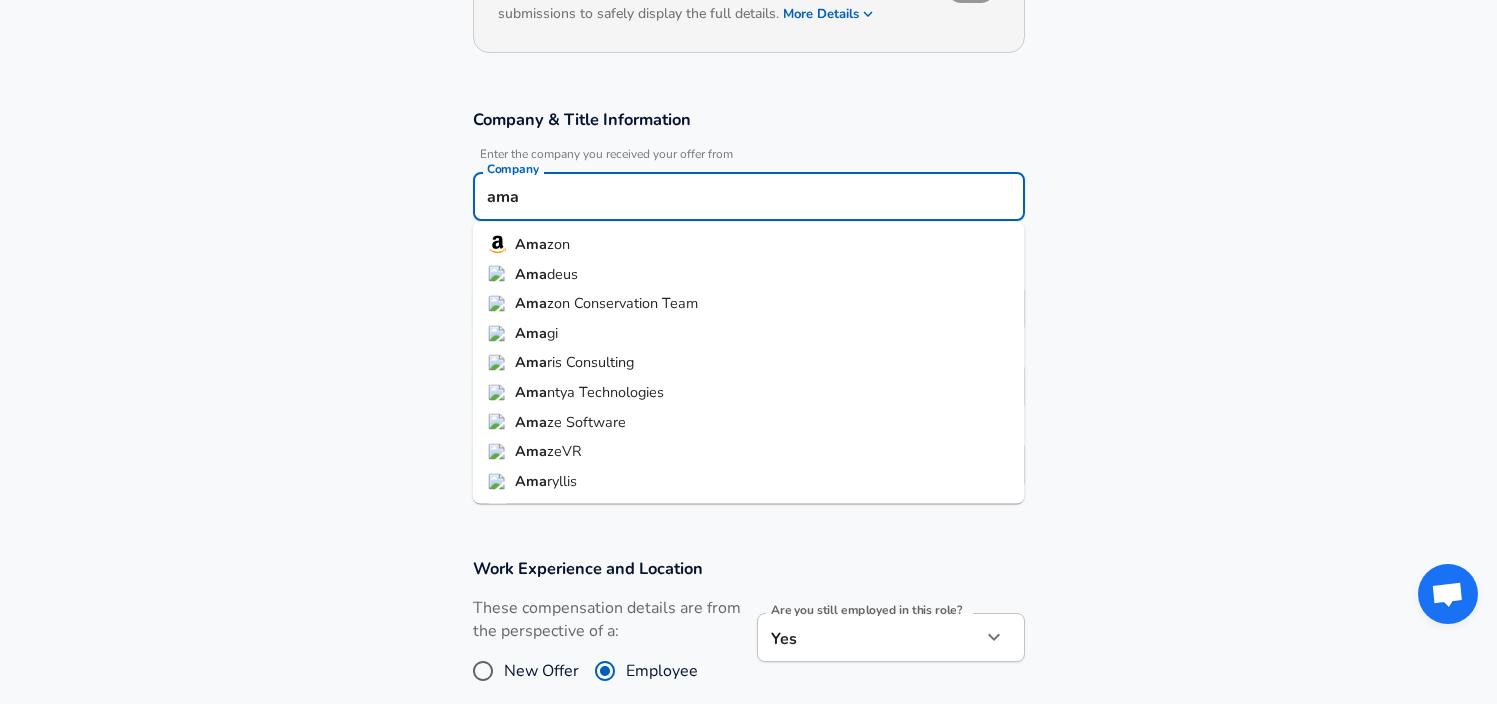 click on "zon" at bounding box center [558, 244] 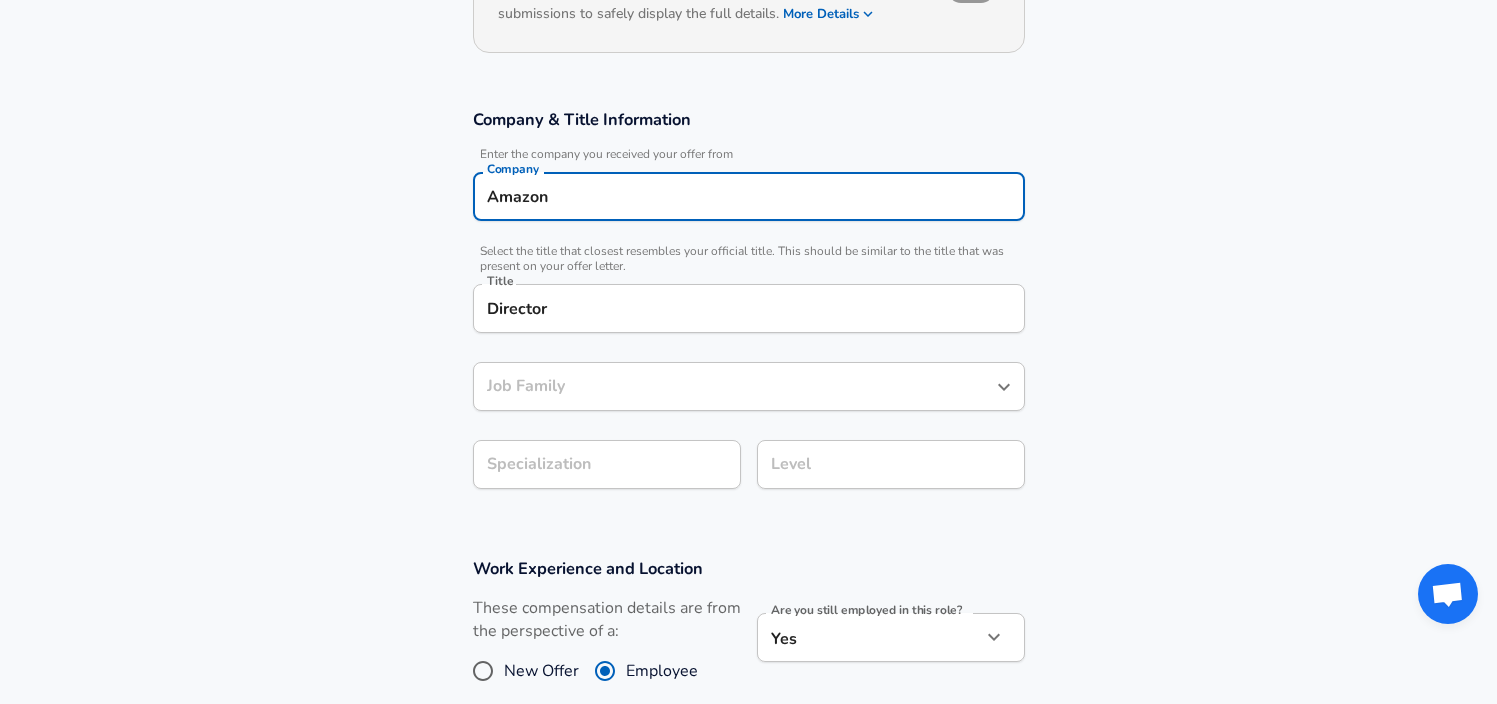 type on "Amazon" 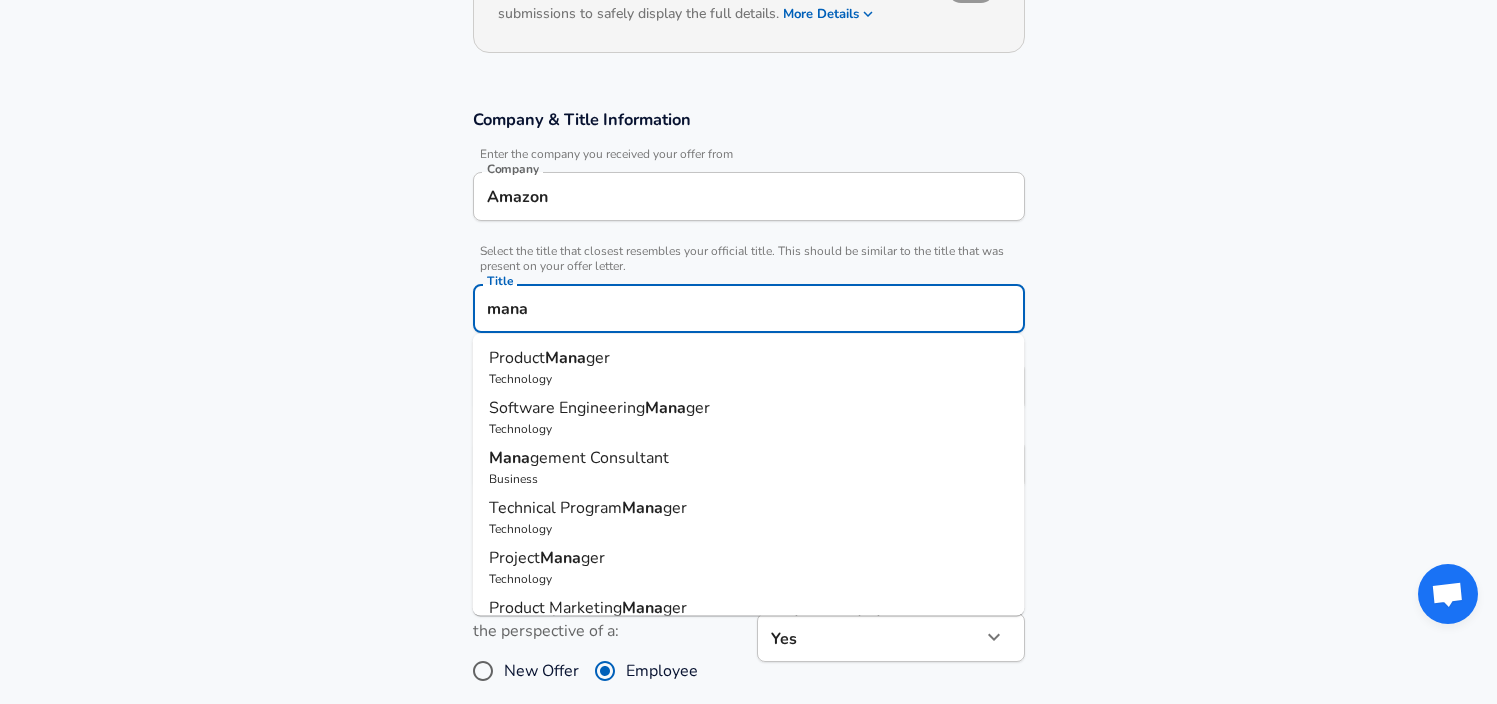 click on "Mana" at bounding box center [665, 408] 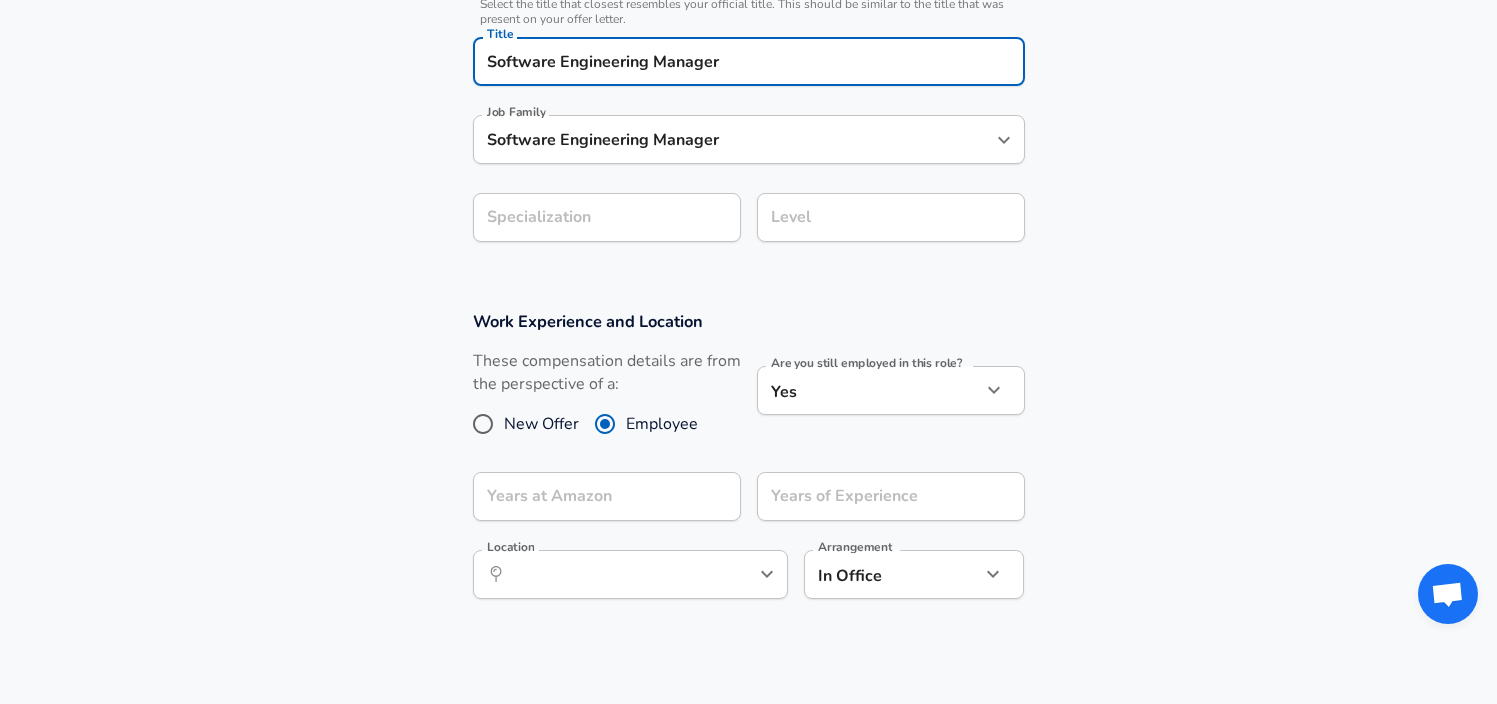 scroll, scrollTop: 520, scrollLeft: 0, axis: vertical 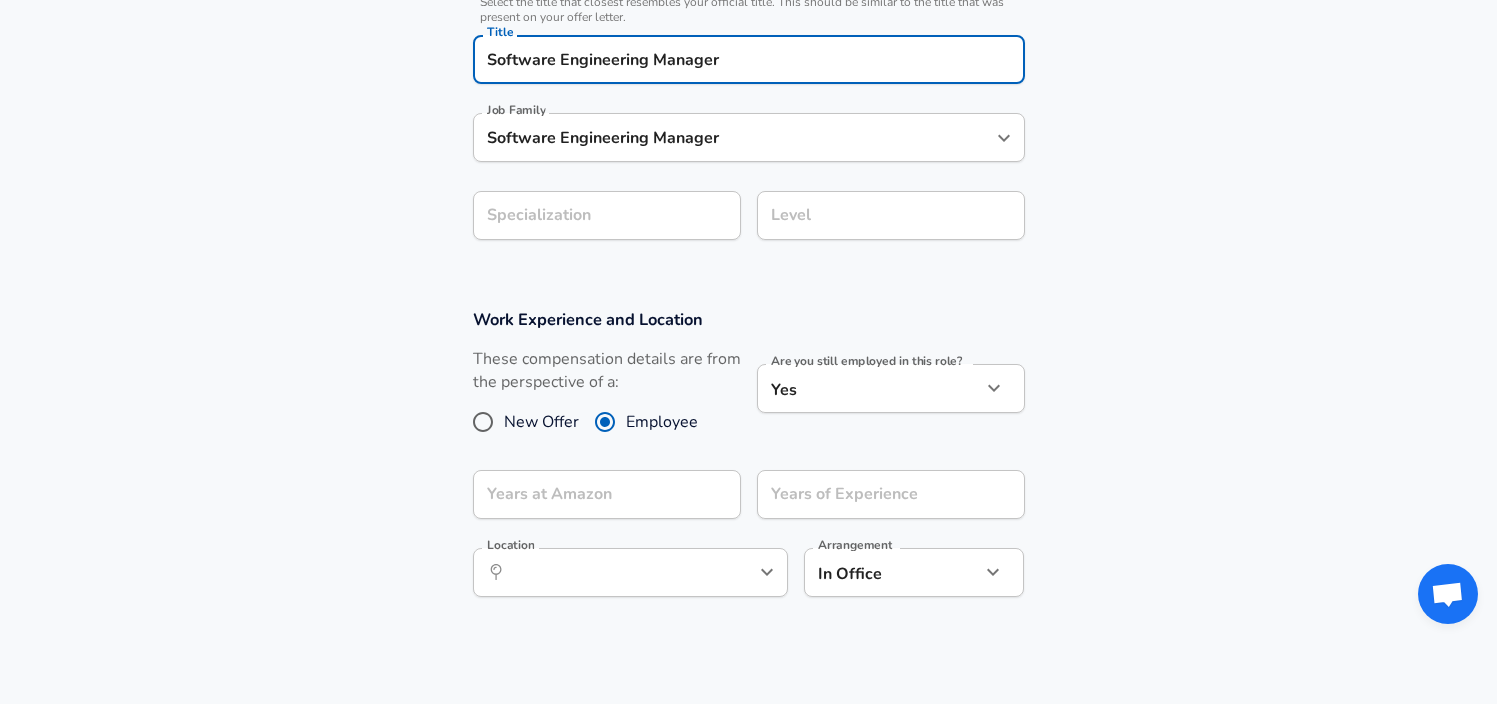 type on "Software Engineering Manager" 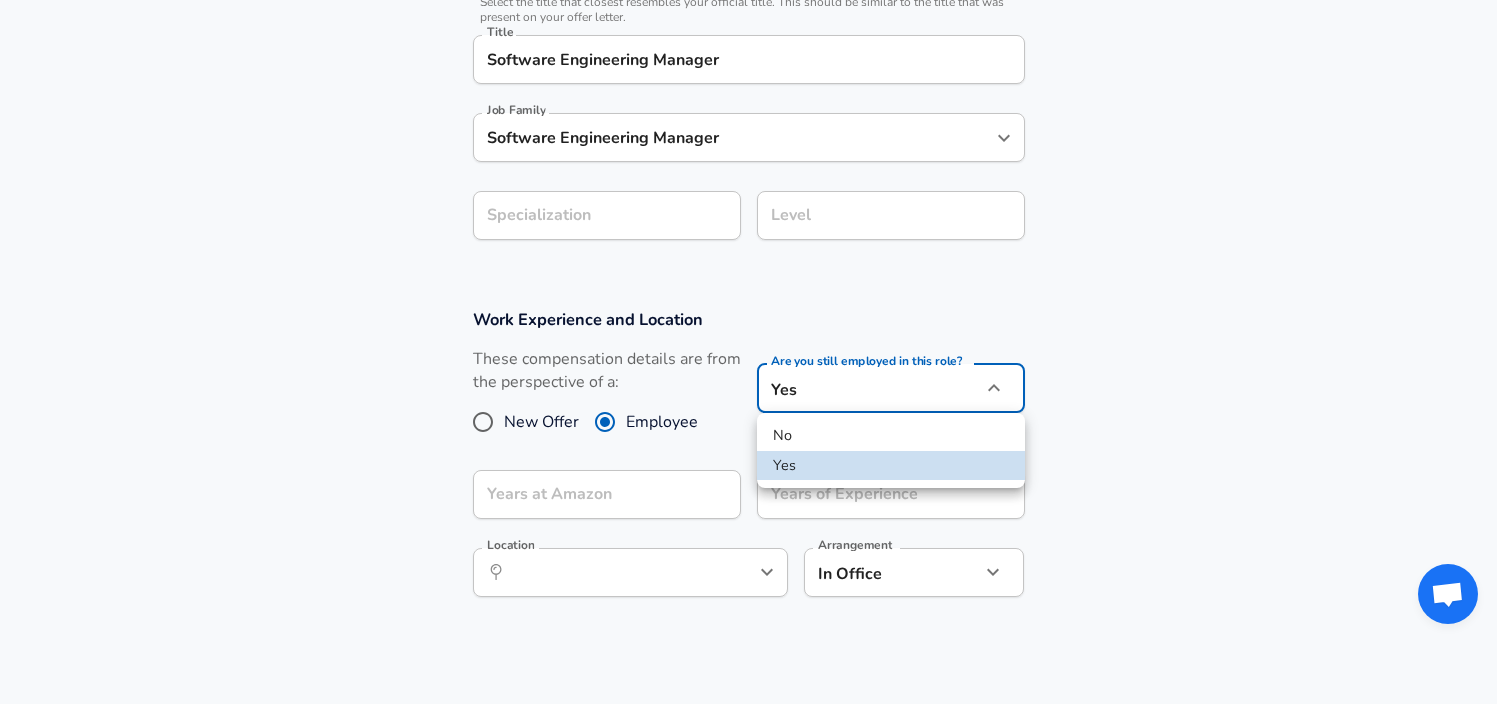 click on "No" at bounding box center [891, 436] 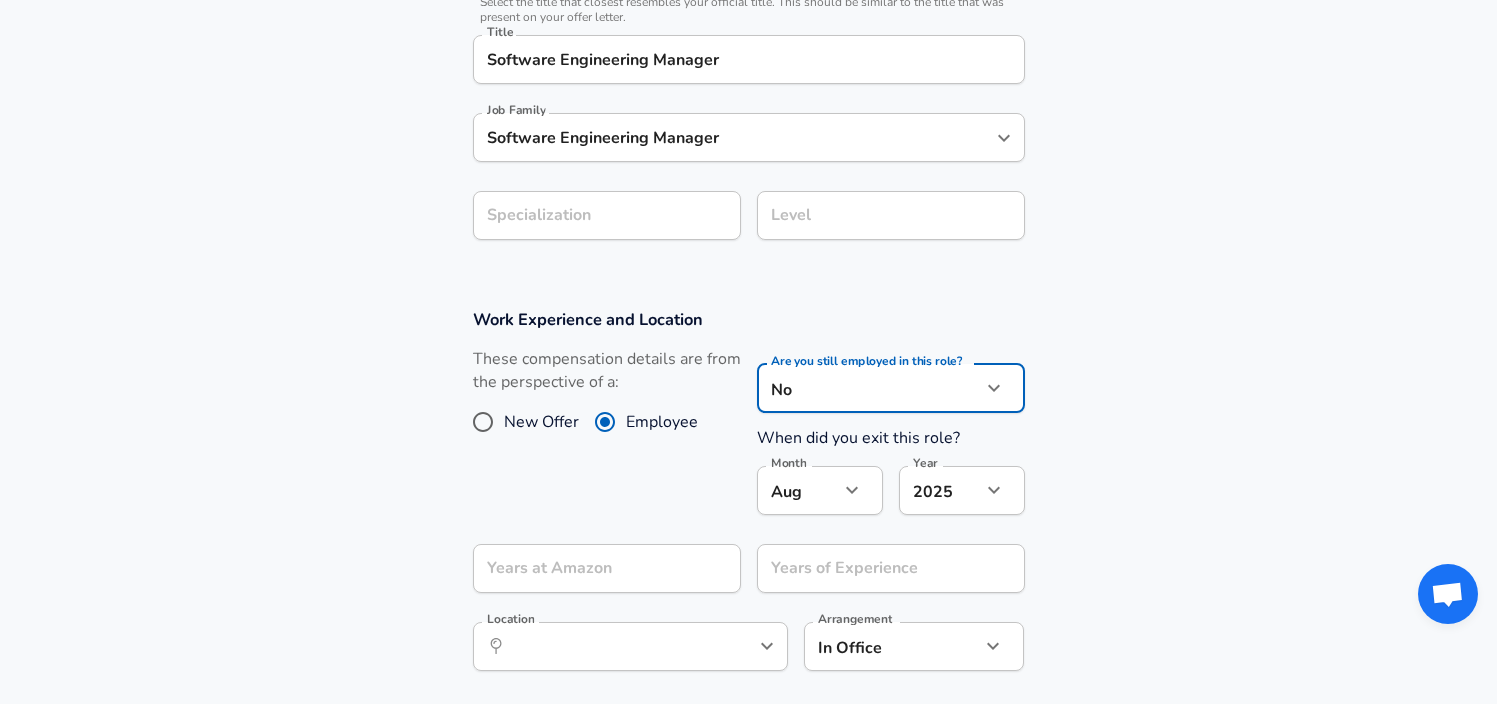 click 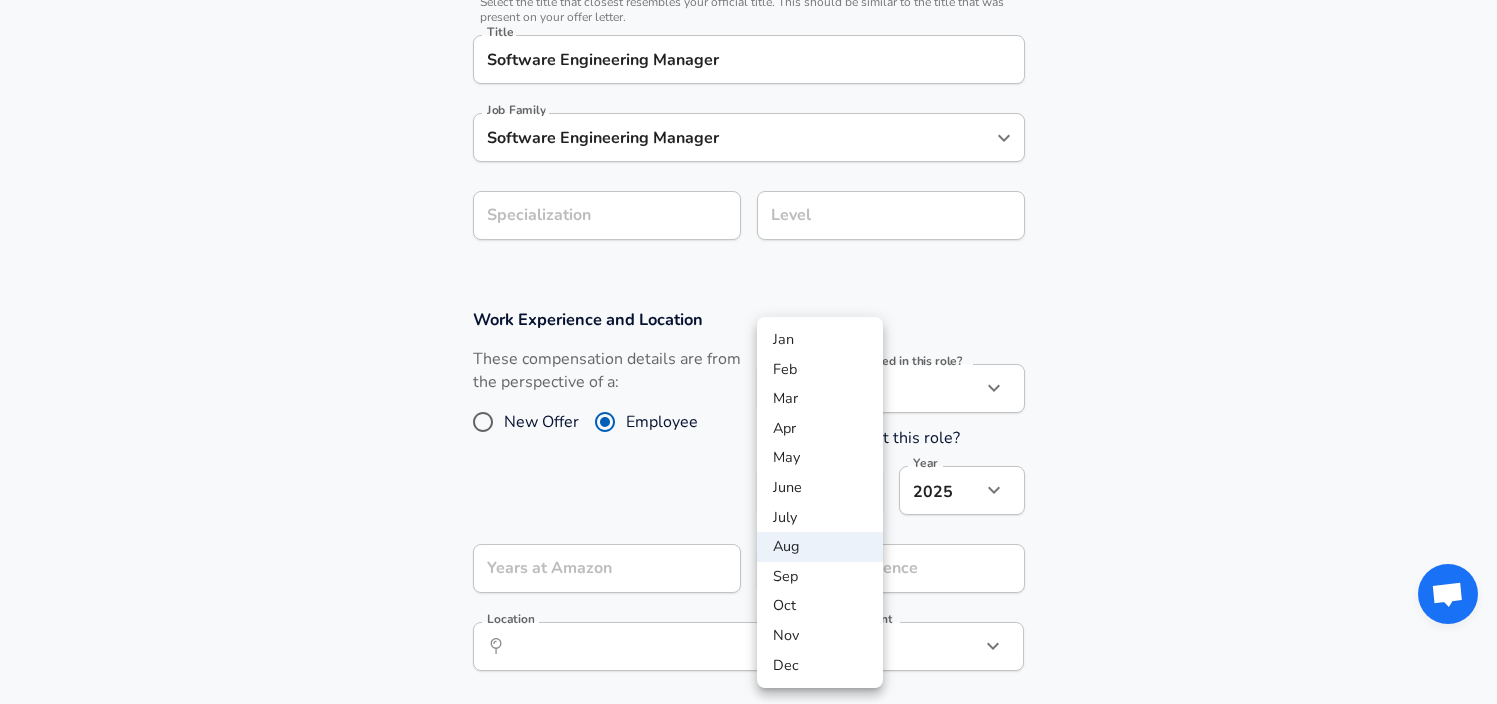 click on "Nov" at bounding box center [820, 636] 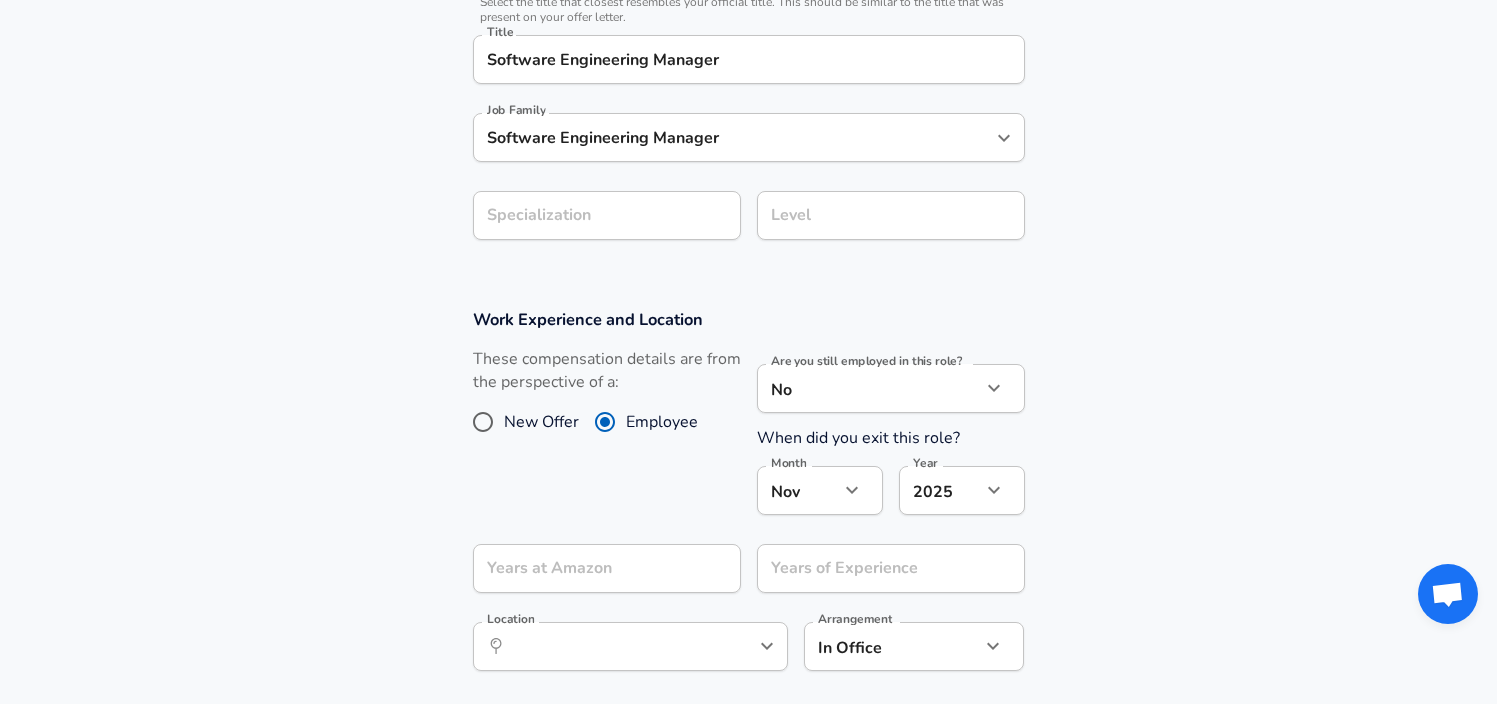 click on "Company & Title Information Enter the company you received your offer from Company Amazon Company Select the title that closest resembles your official title. This should be similar to the title that was present on your offer letter. Title Software Engineering Manager Title Job Family Software Engineering Manager Job Family Specialization Specialization Level Level Work Experience and Location These compensation details are from the perspective of a: New Offer Employee Are you still employed in this role? No no Are you still employed in this role? When did you exit this role? 11" at bounding box center (748, -168) 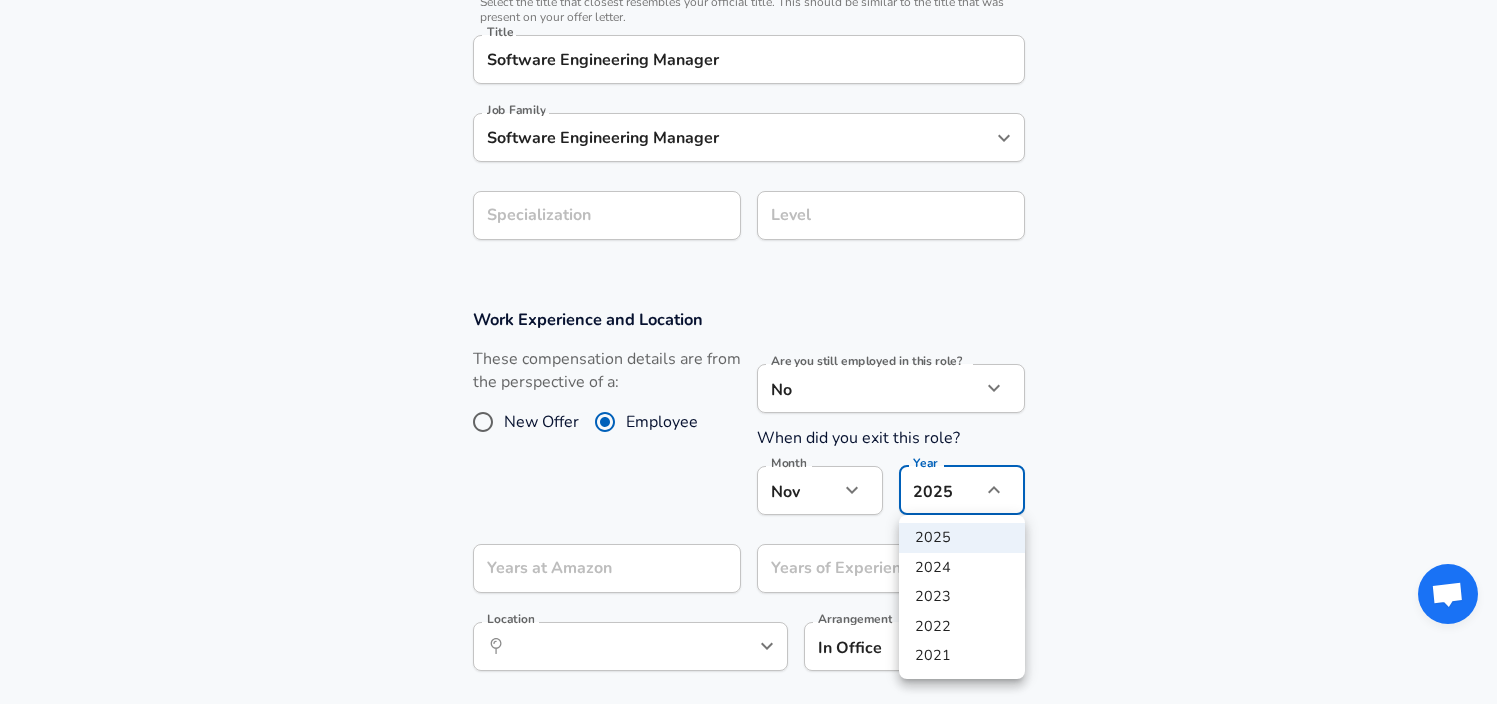 click on "2024" at bounding box center (962, 568) 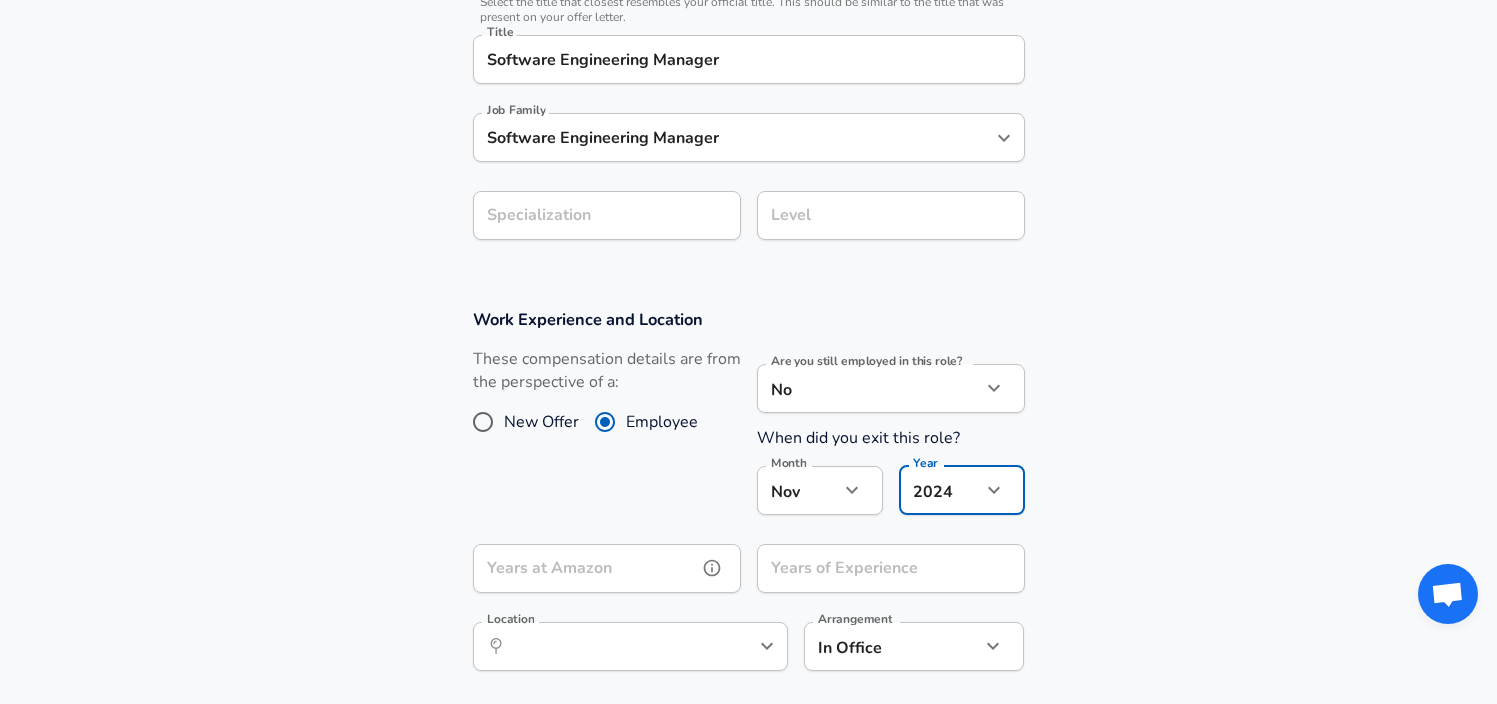 click on "Years at Amazon" at bounding box center [585, 568] 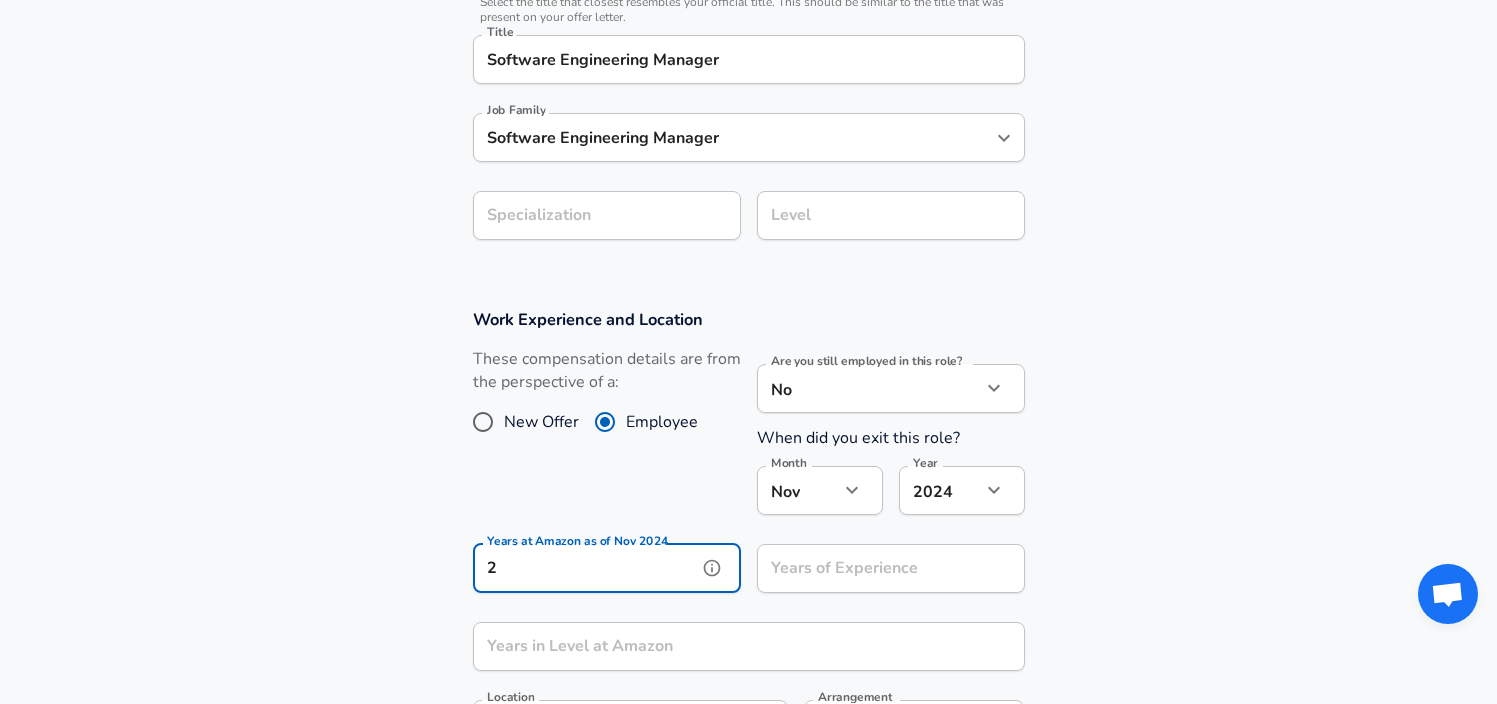 type on "2" 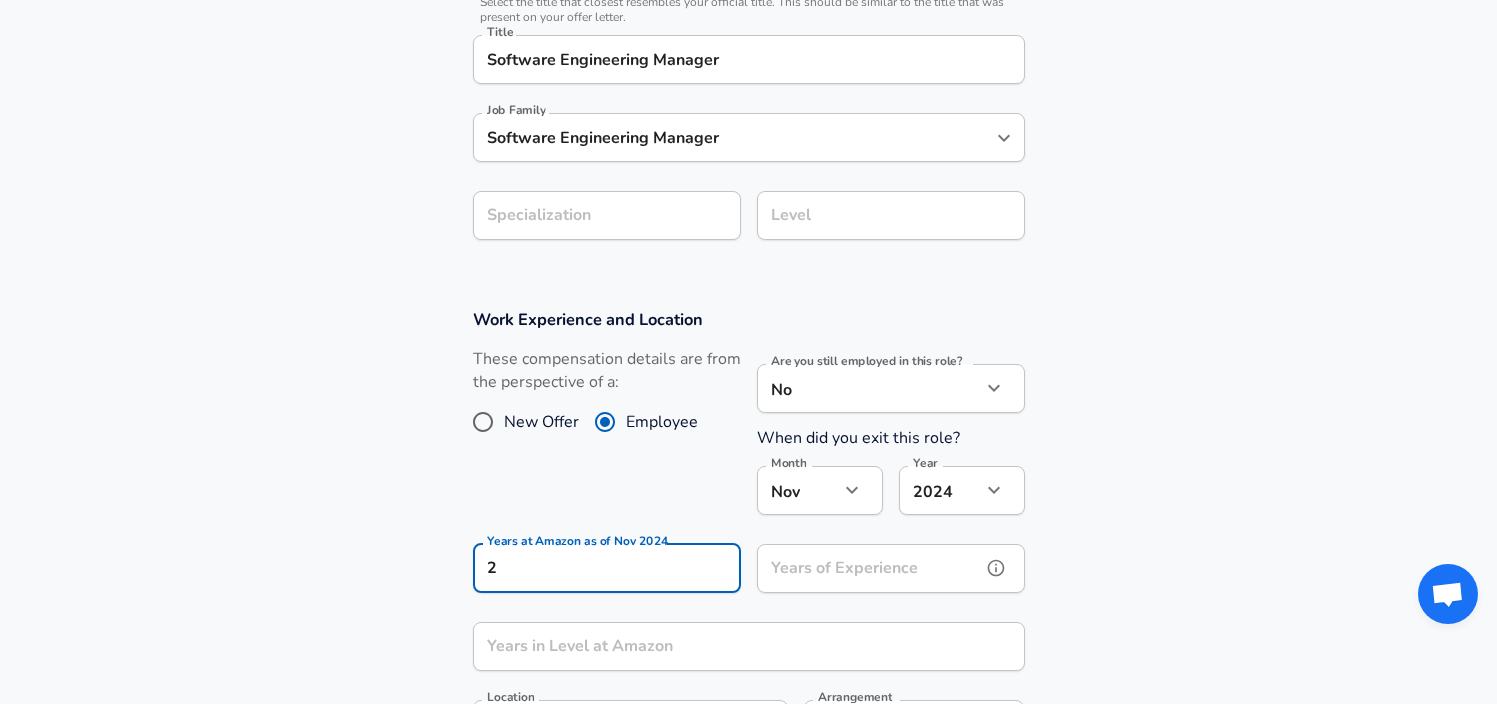 click on "Years of Experience" at bounding box center [869, 568] 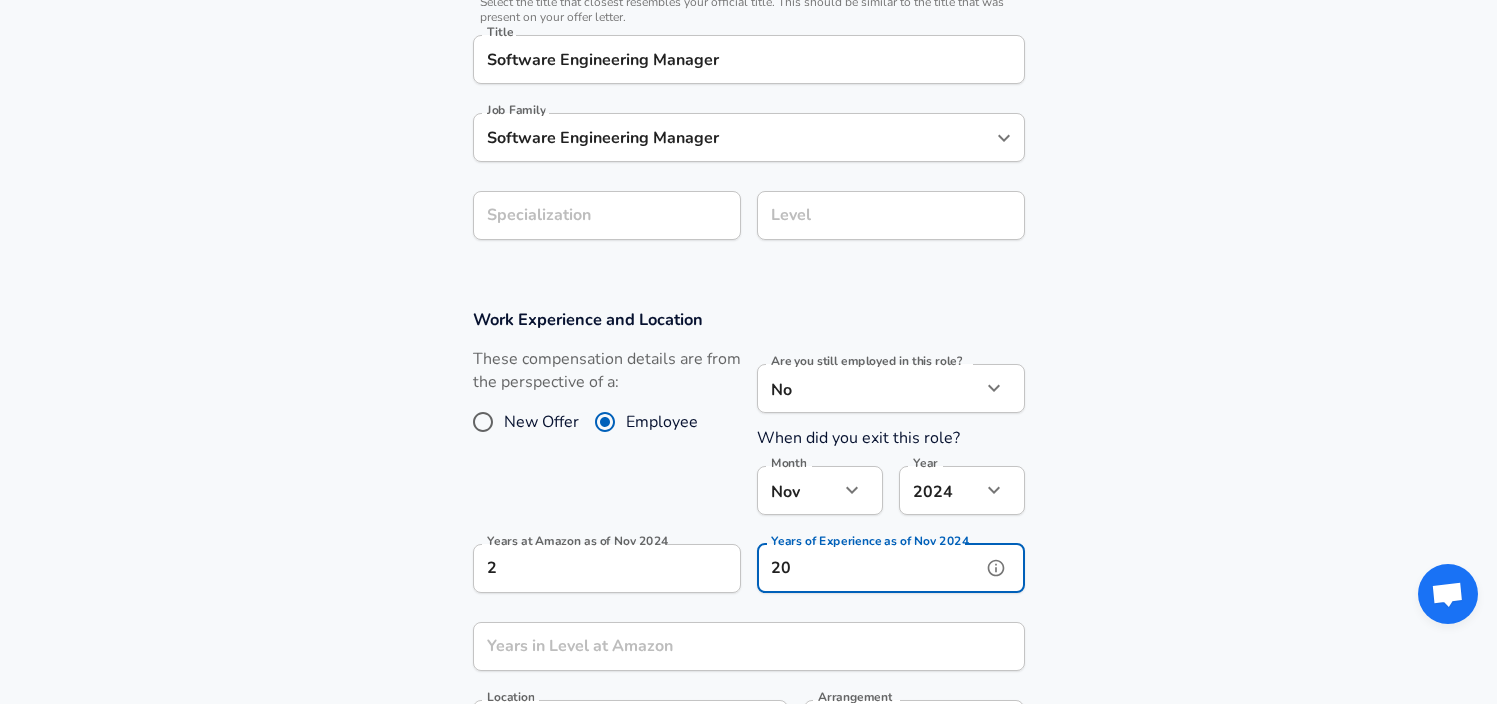 scroll, scrollTop: 0, scrollLeft: 0, axis: both 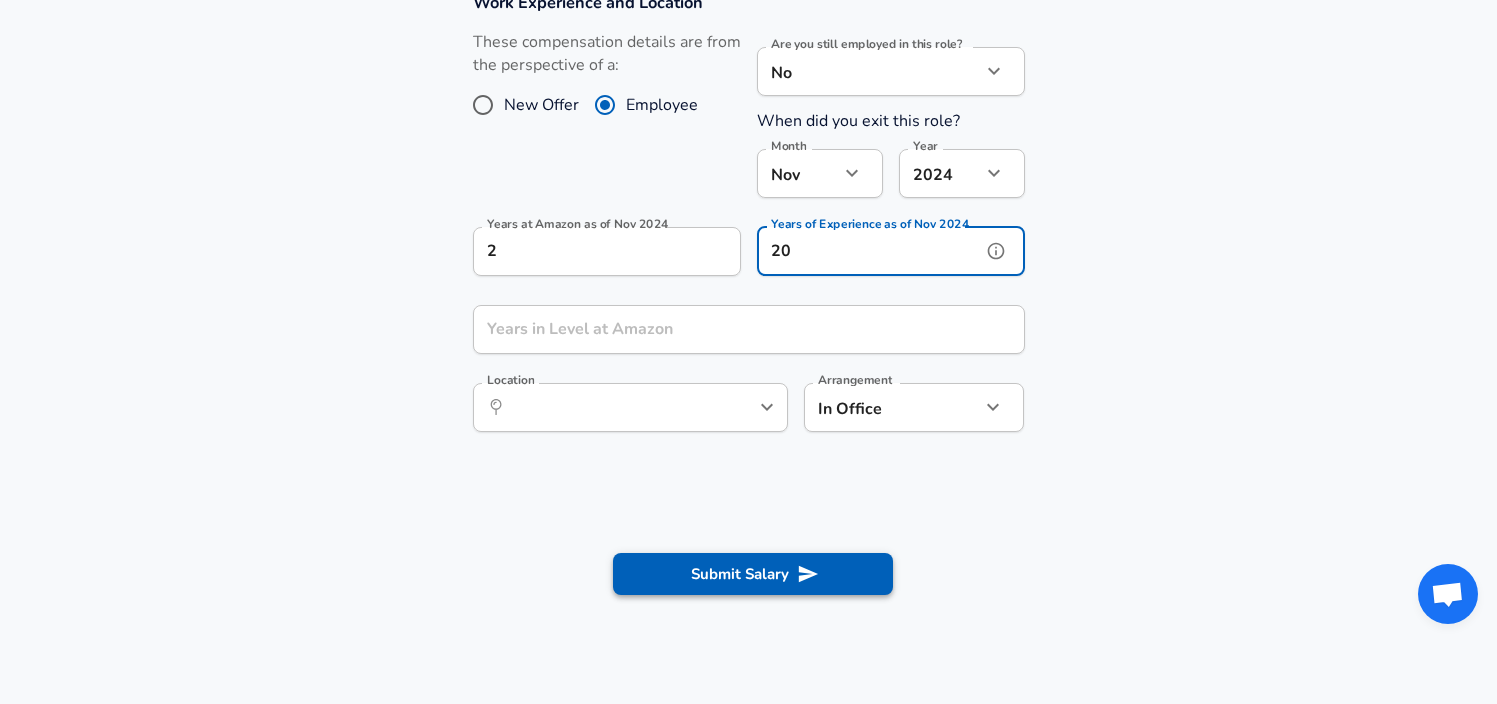 type on "20" 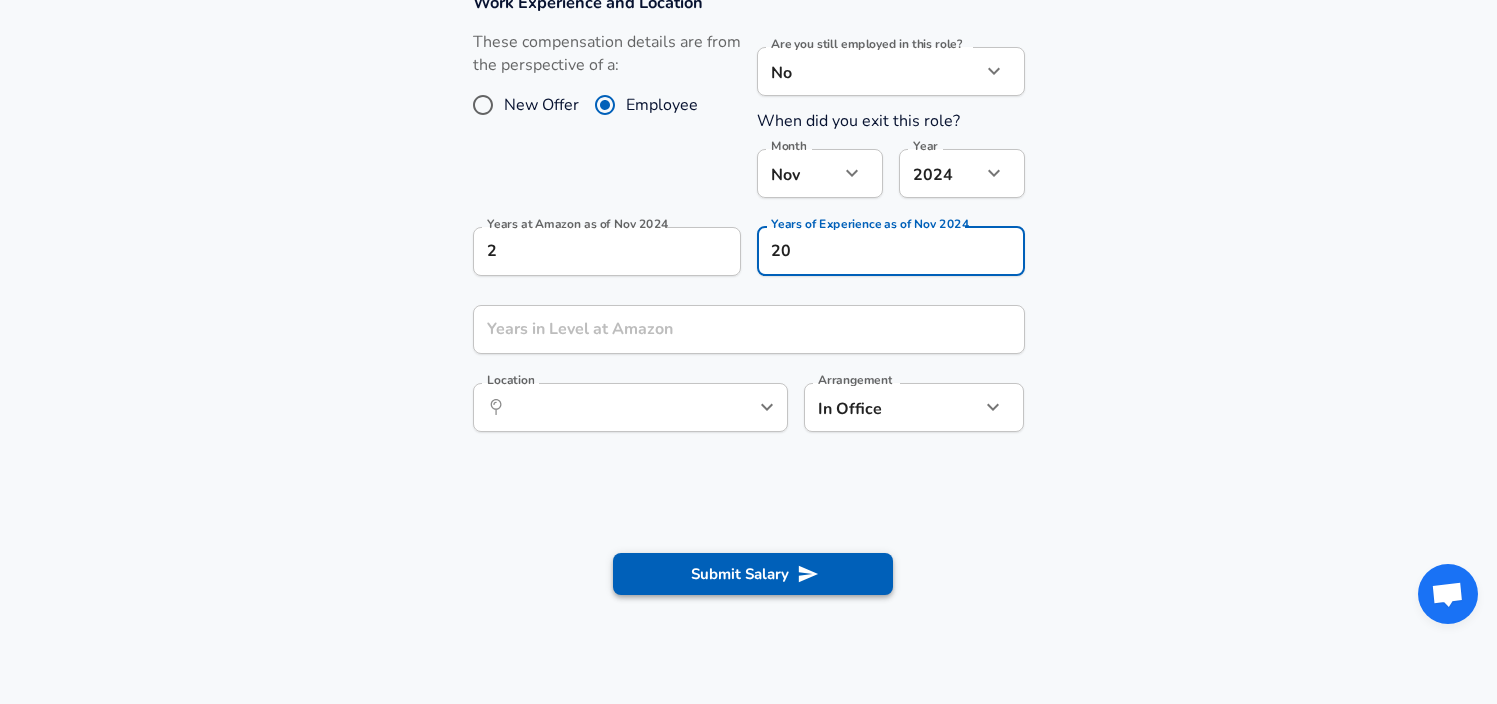 click on "Submit Salary" at bounding box center [753, 574] 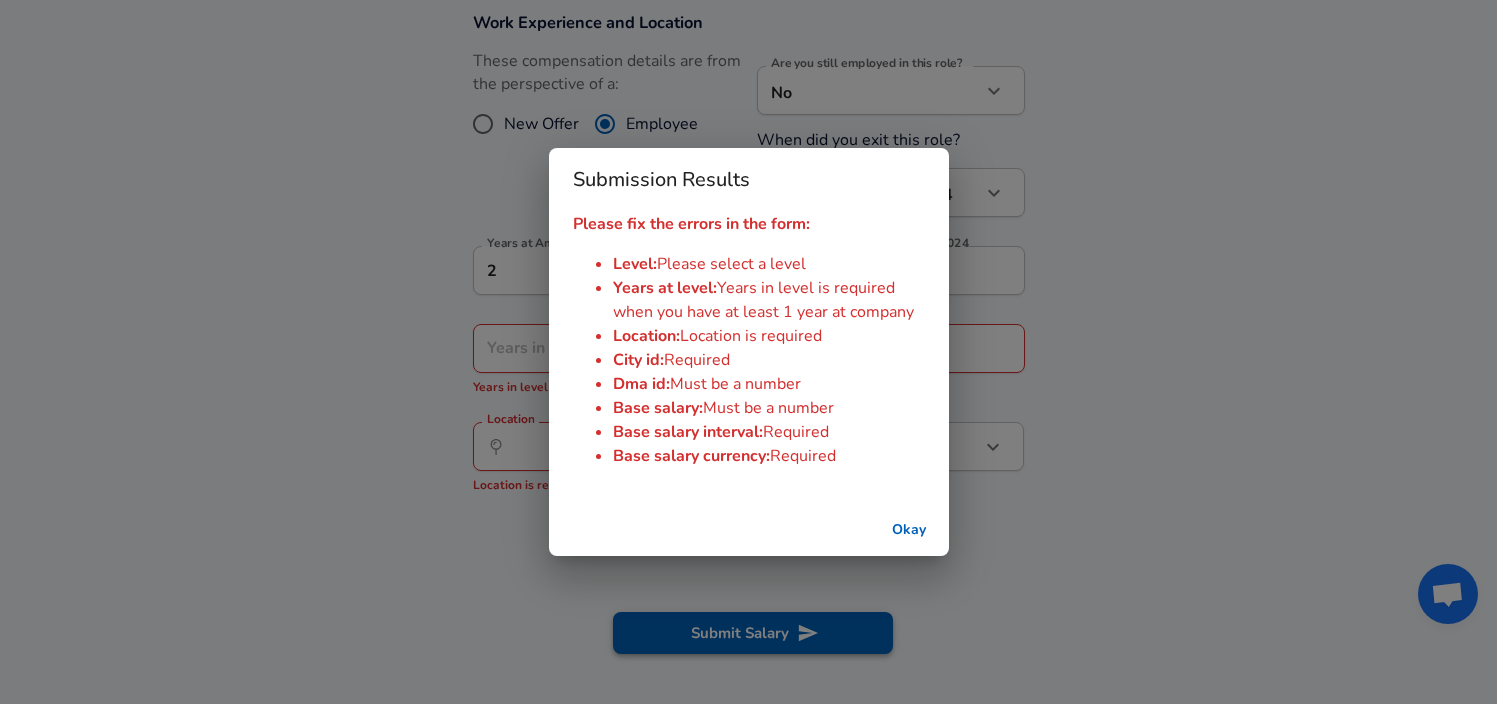 scroll, scrollTop: 856, scrollLeft: 0, axis: vertical 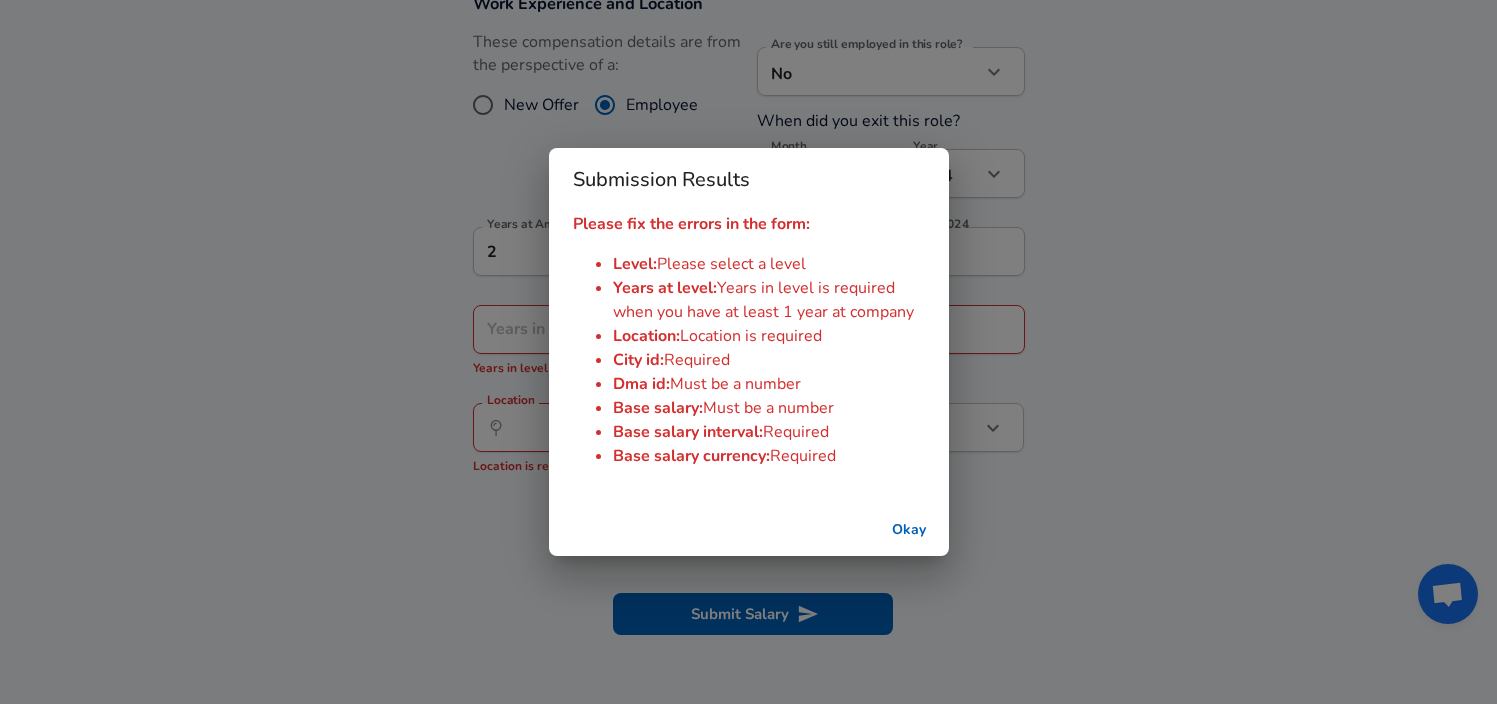 click on "Okay" at bounding box center [909, 530] 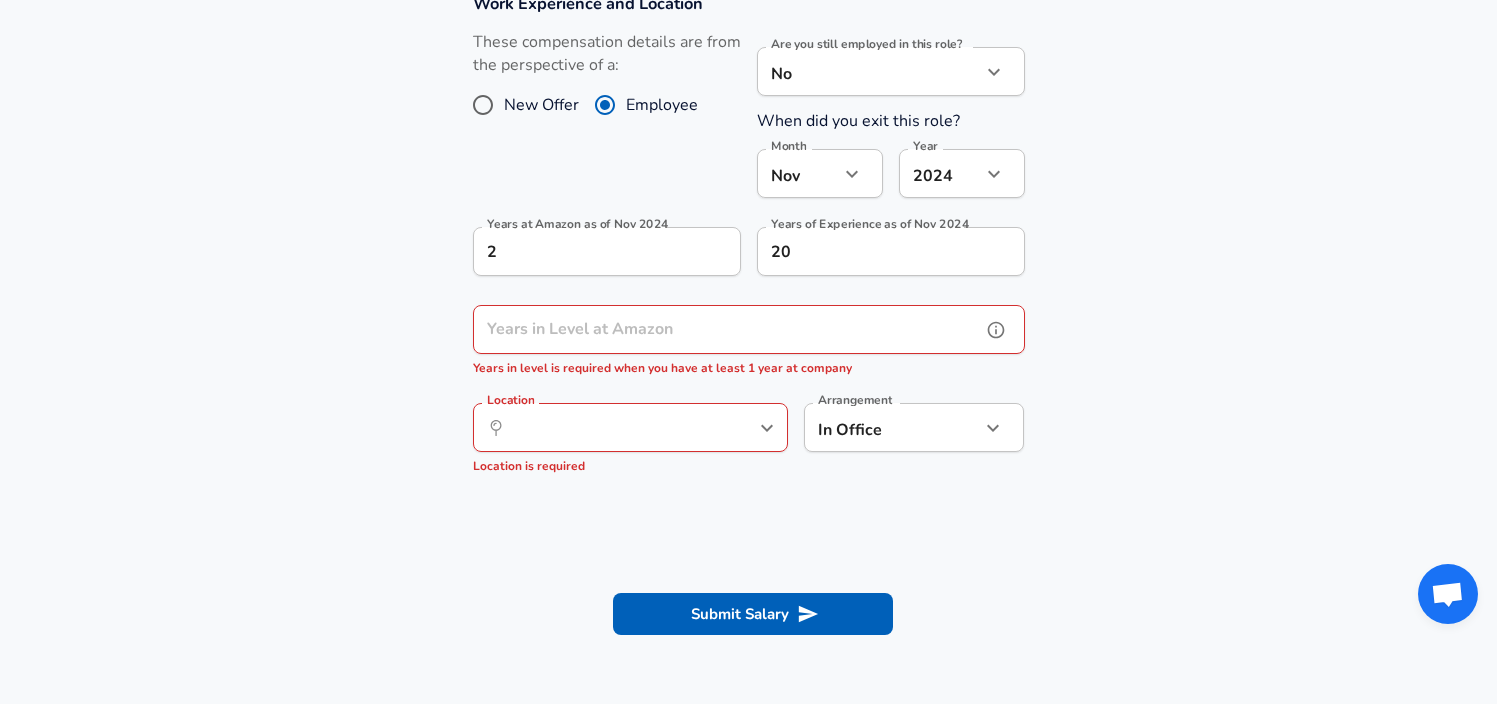 click on "Years in Level at Amazon" at bounding box center [727, 329] 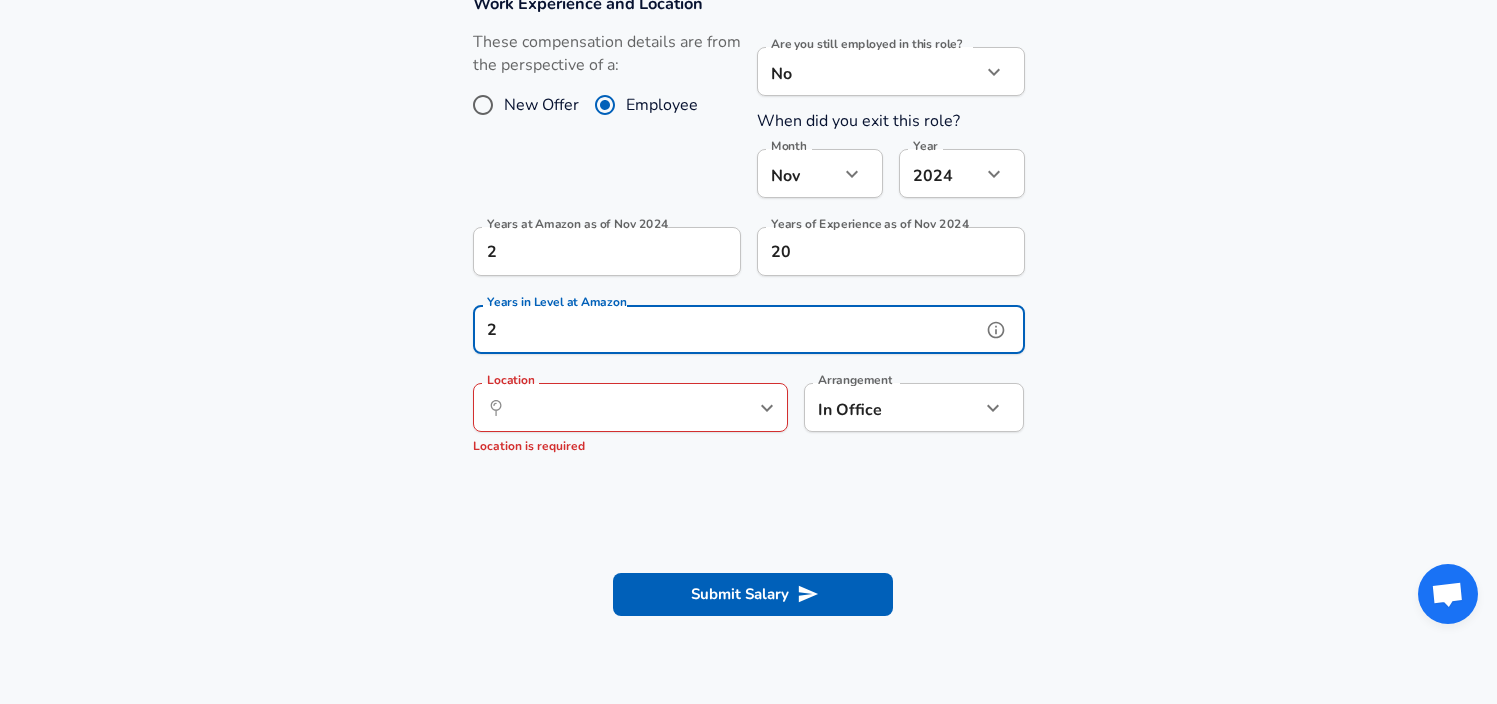 type on "2" 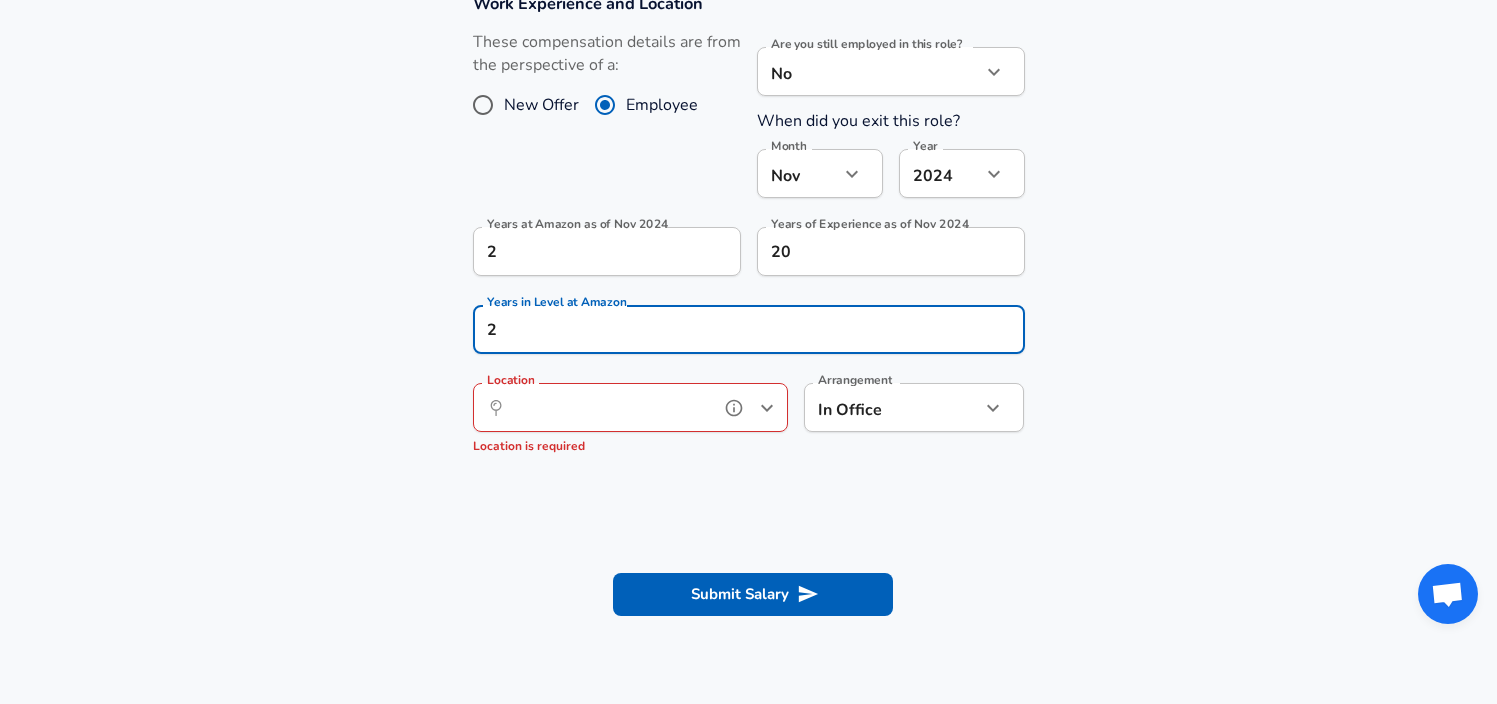 click on "Location" at bounding box center [608, 407] 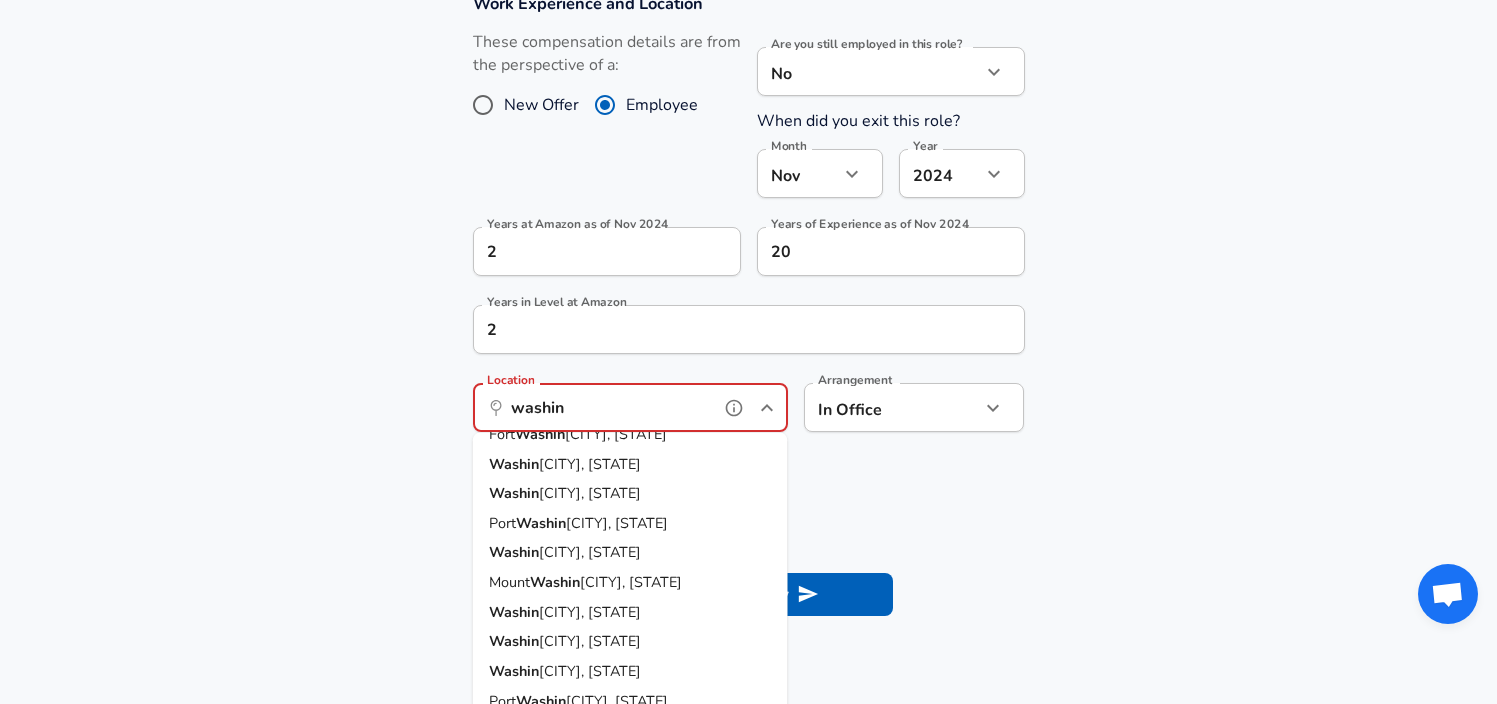 scroll, scrollTop: 178, scrollLeft: 0, axis: vertical 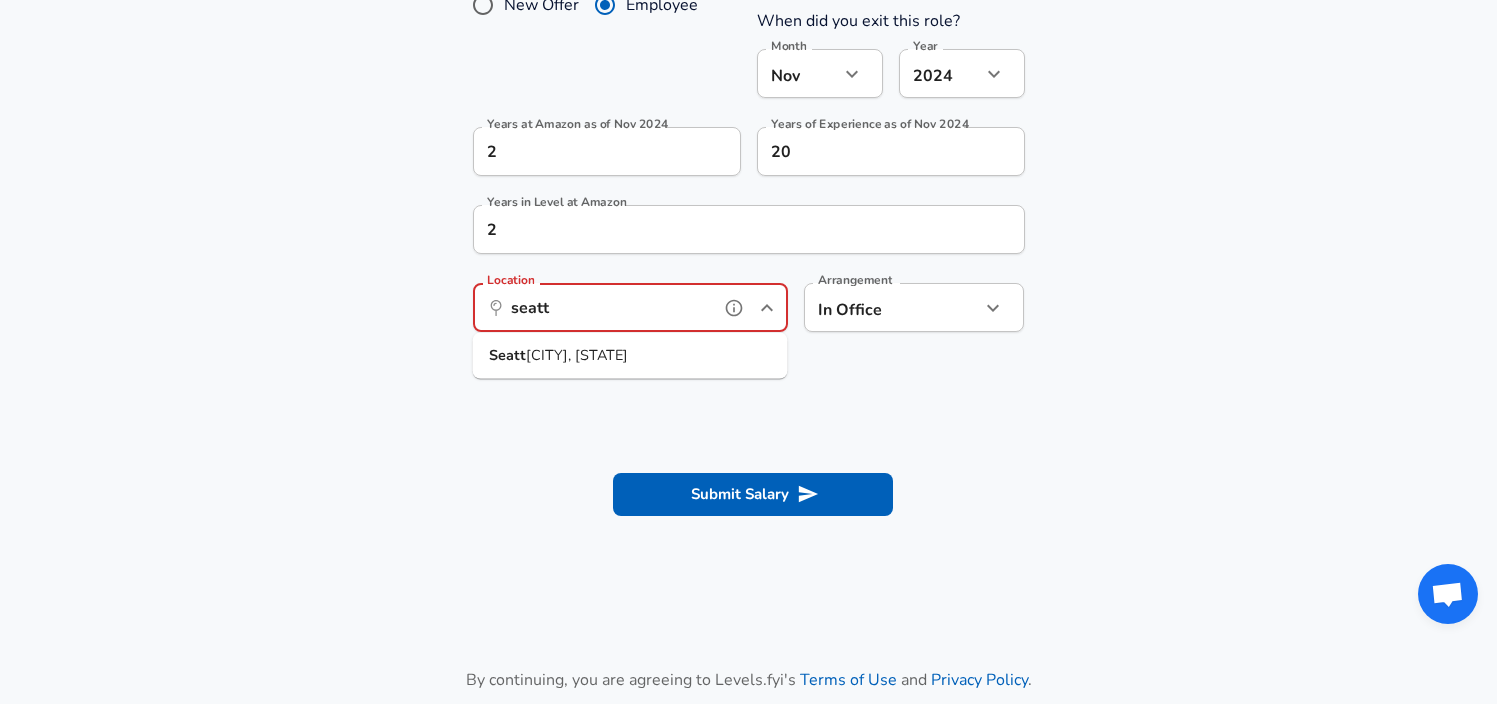 click on "[CITY], [STATE]" at bounding box center [630, 356] 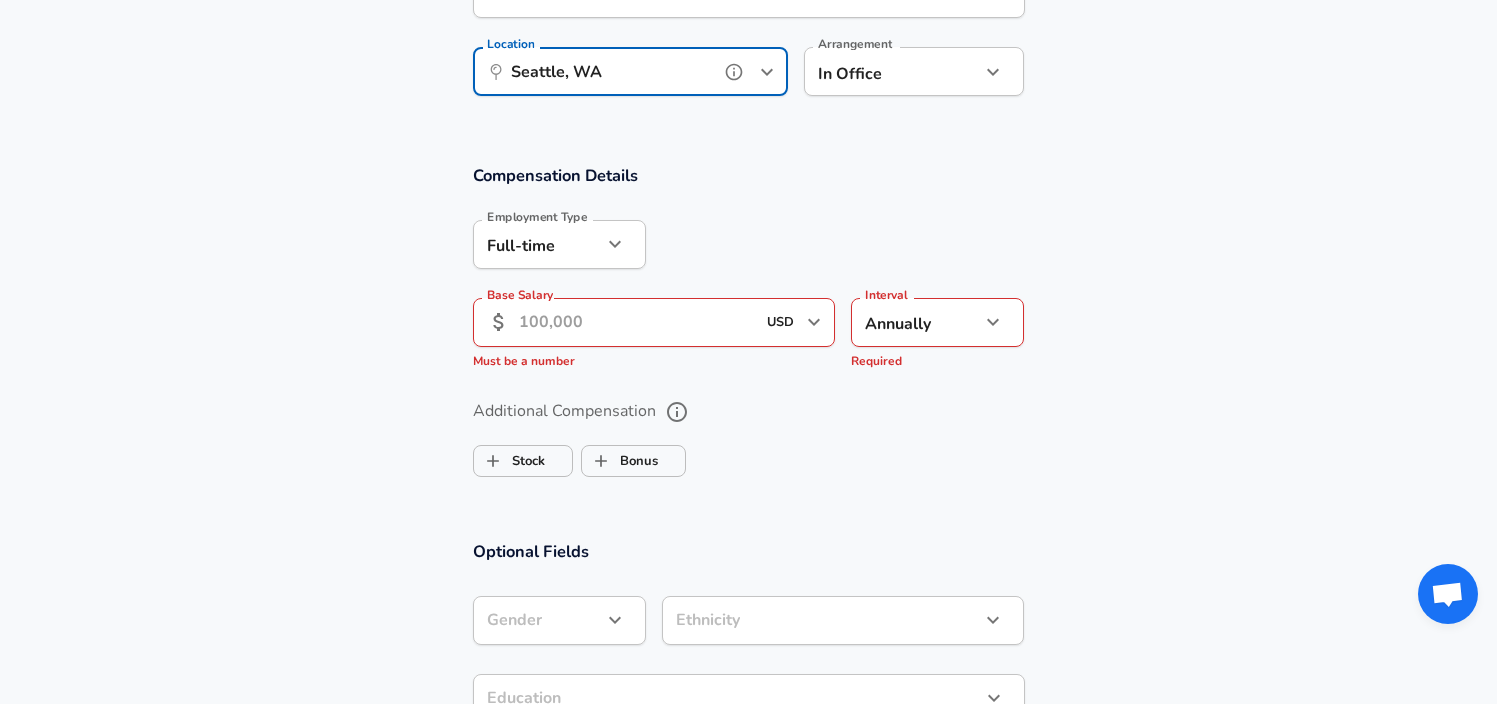 scroll, scrollTop: 1195, scrollLeft: 0, axis: vertical 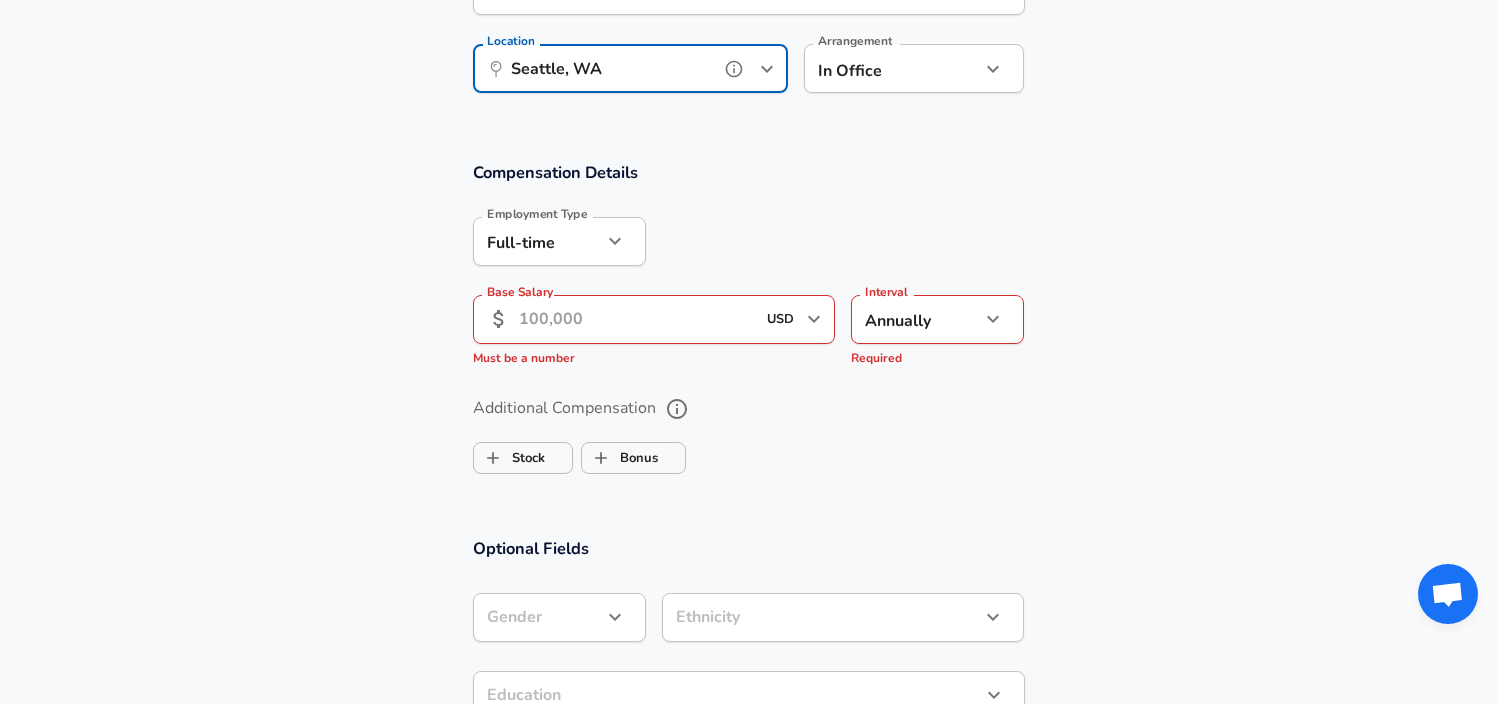 type on "Seattle, WA" 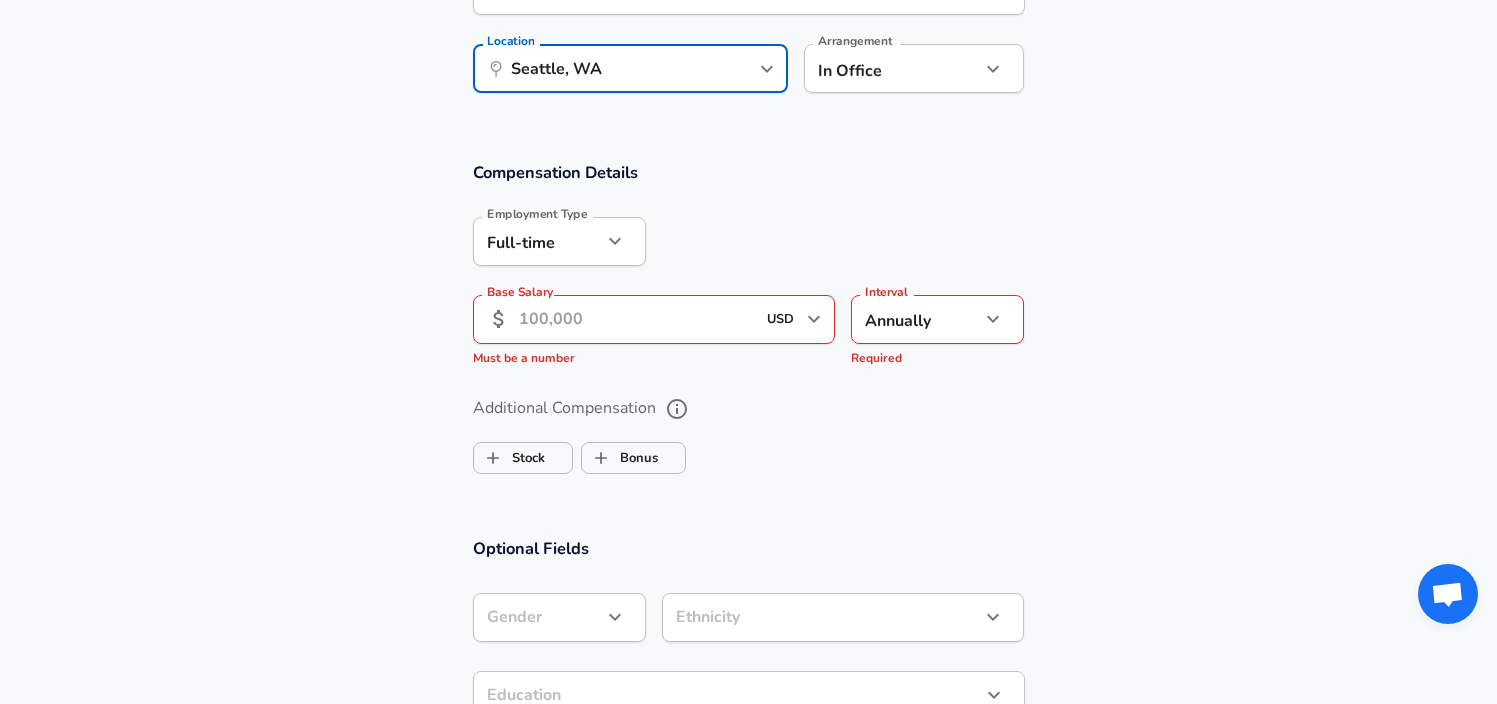 click on "Base Salary" at bounding box center (637, 319) 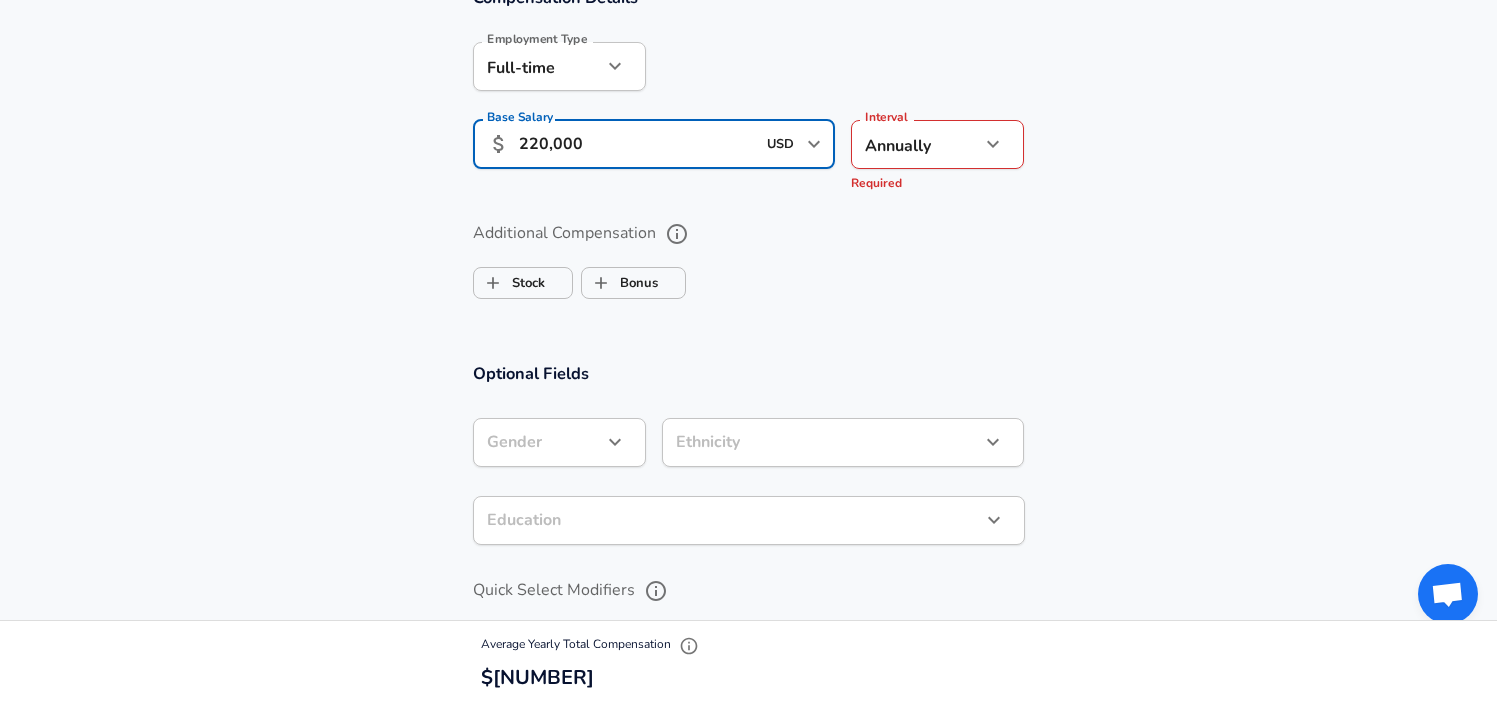scroll, scrollTop: 1380, scrollLeft: 0, axis: vertical 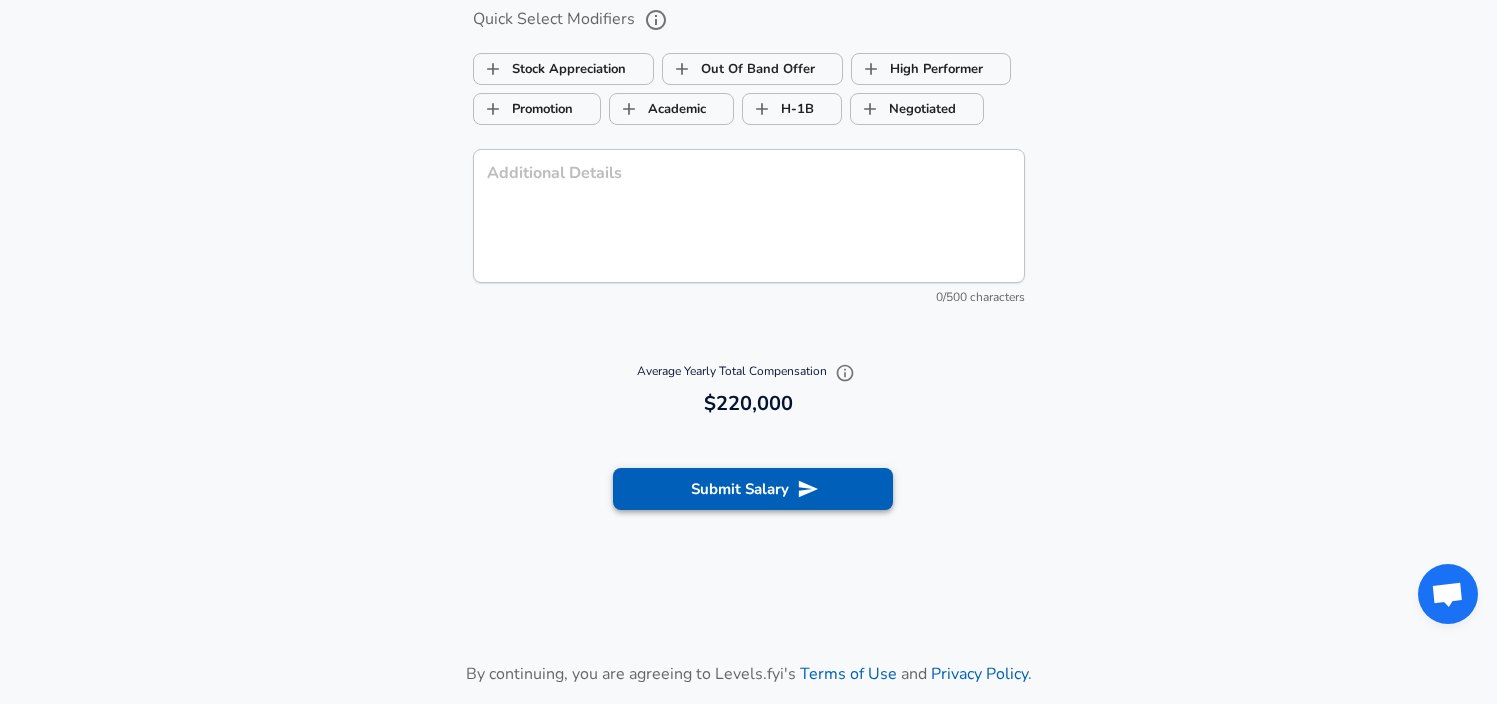 type on "220,000" 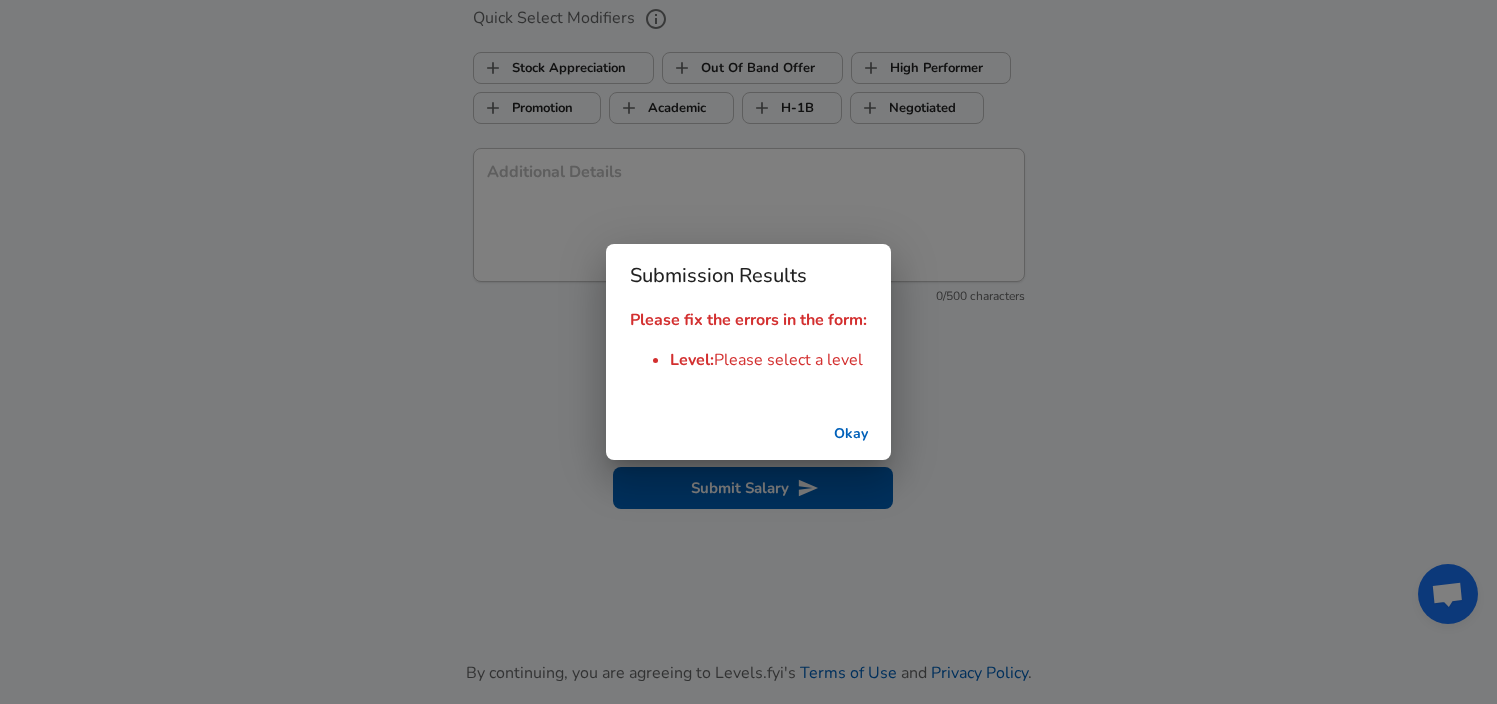click on "Okay" at bounding box center (851, 434) 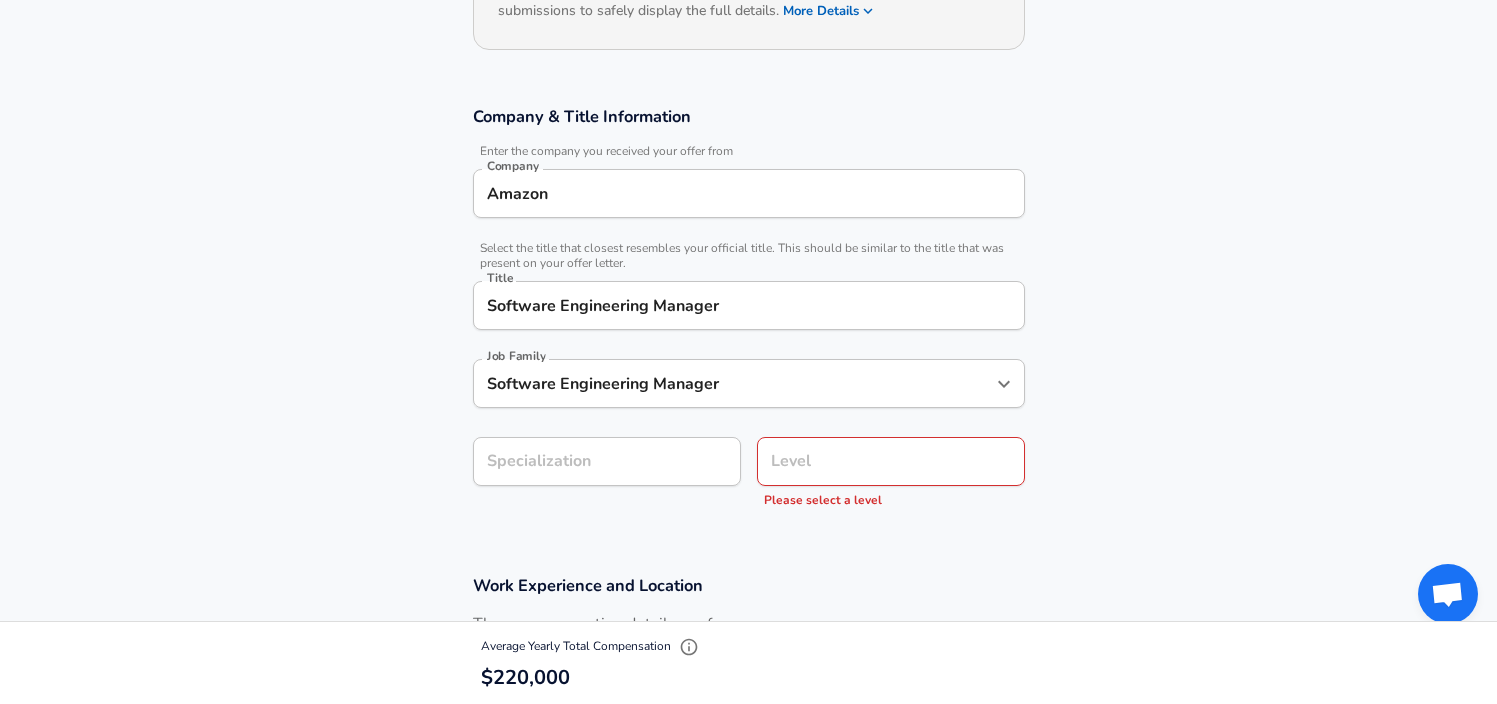 click on "Level" at bounding box center [891, 461] 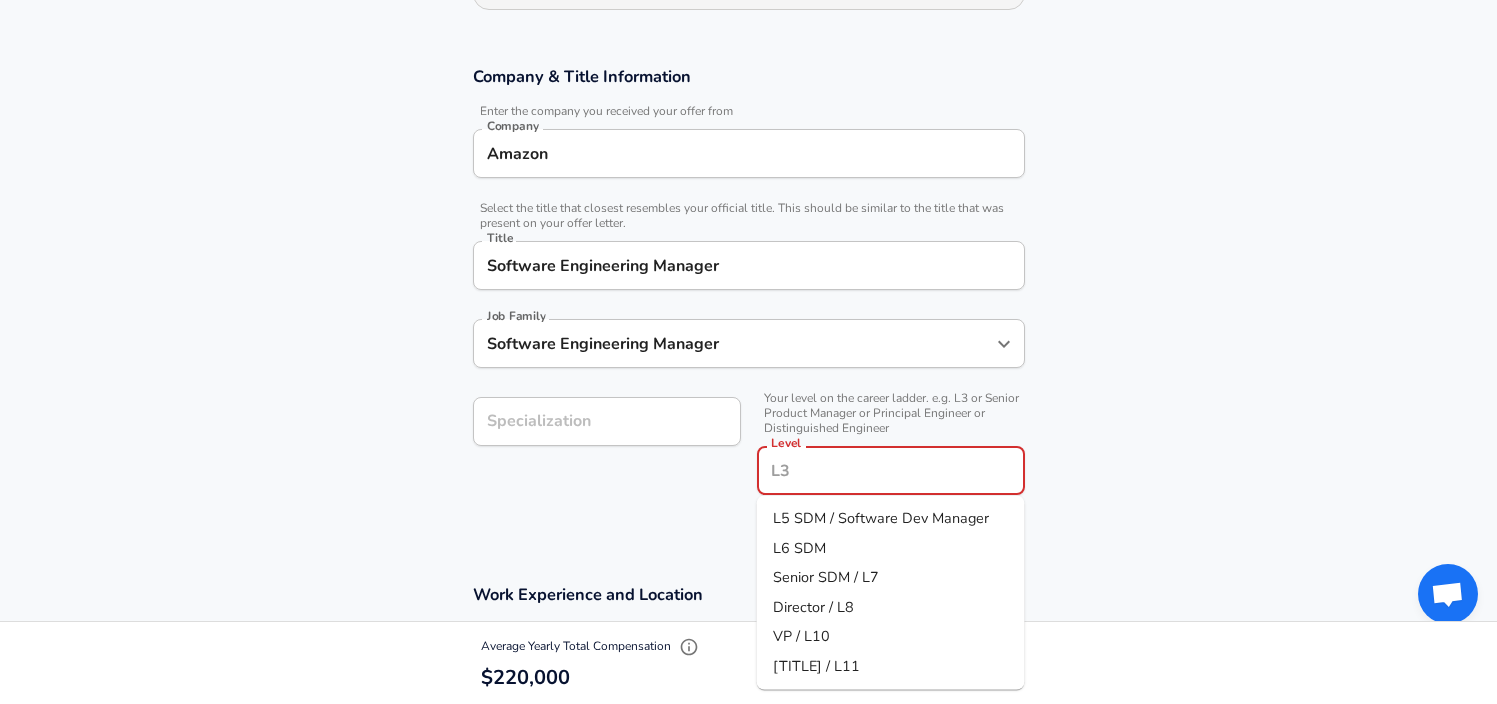 click on "L6 SDM" at bounding box center [799, 547] 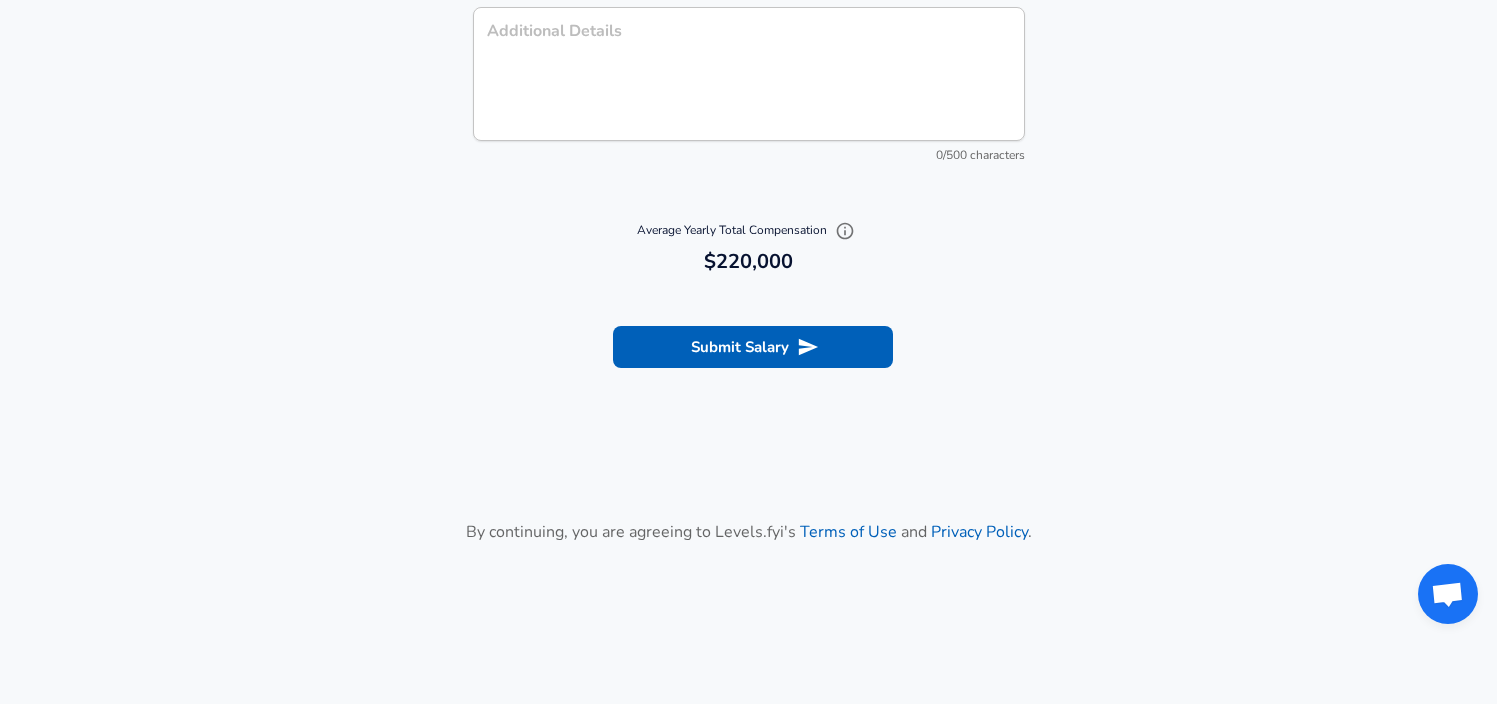 scroll, scrollTop: 2200, scrollLeft: 0, axis: vertical 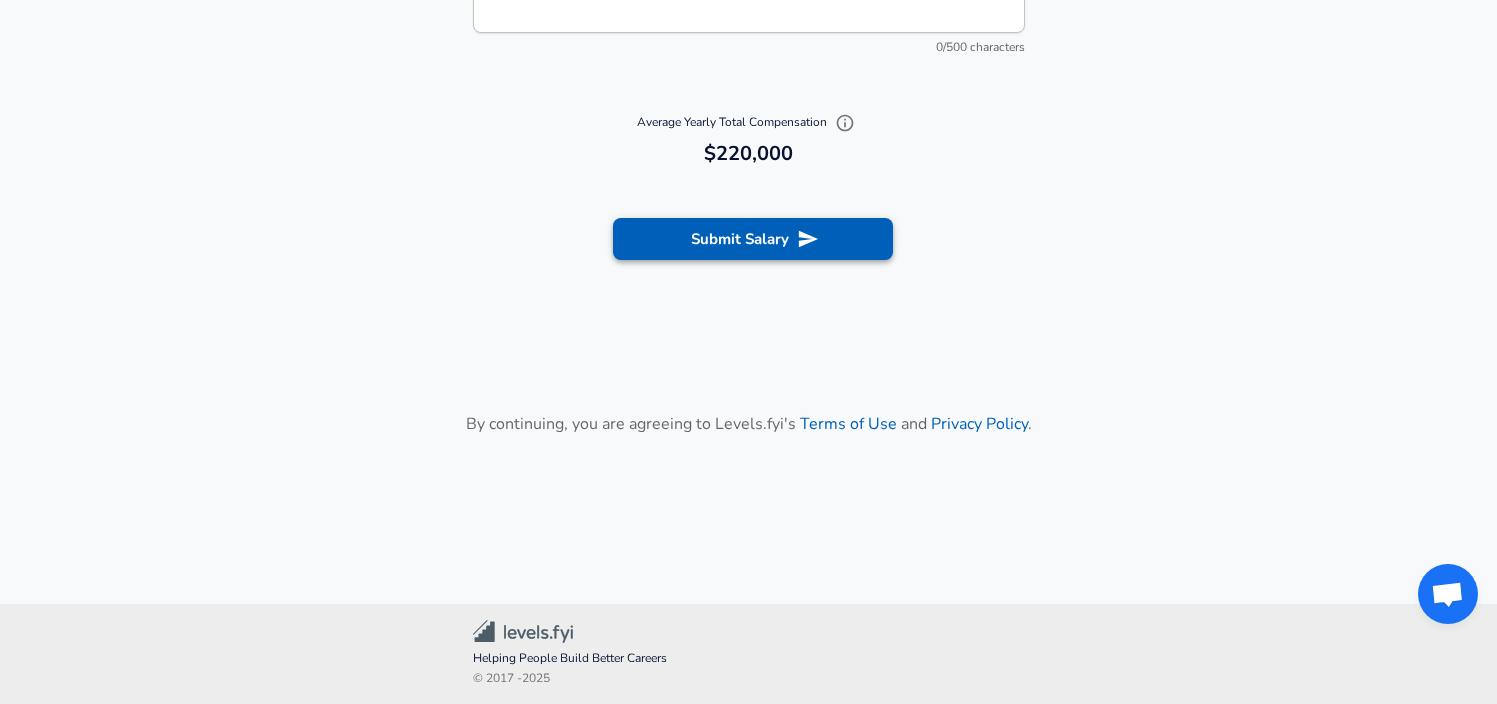 click on "Submit Salary" at bounding box center (753, 239) 